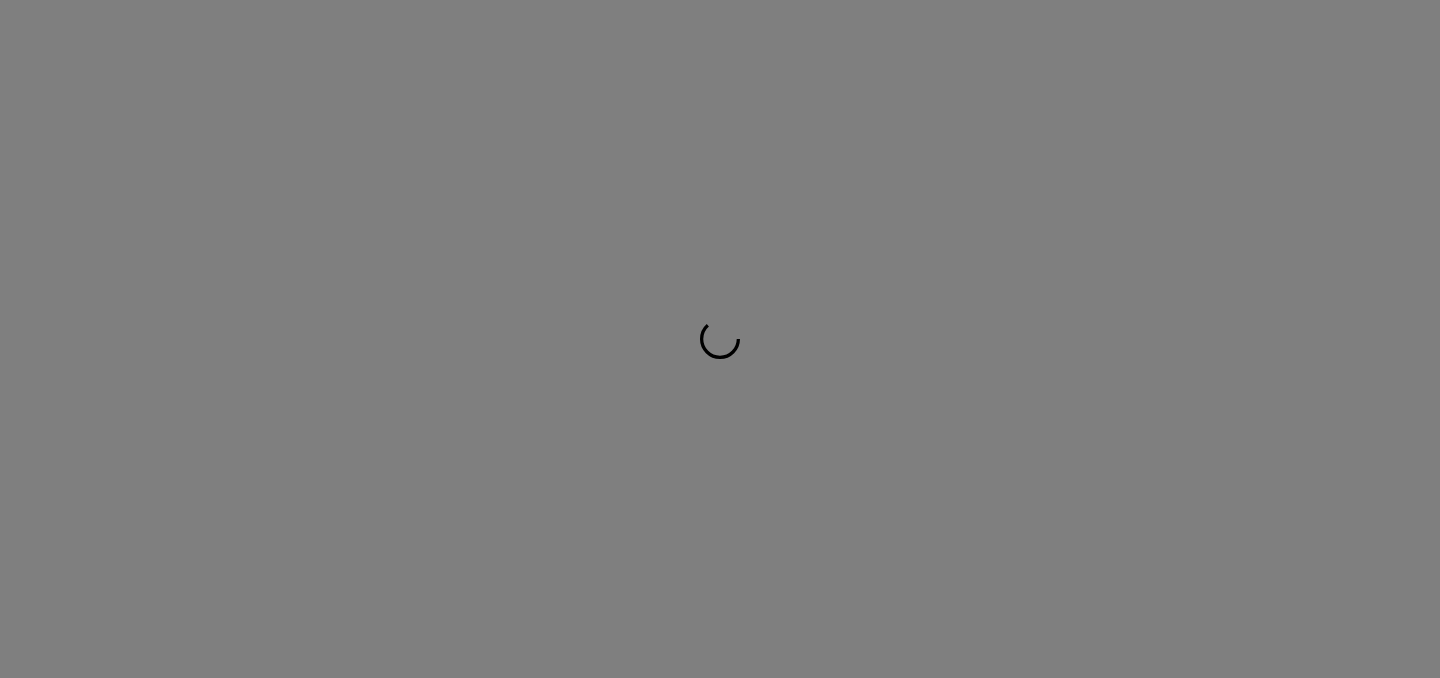 scroll, scrollTop: 0, scrollLeft: 0, axis: both 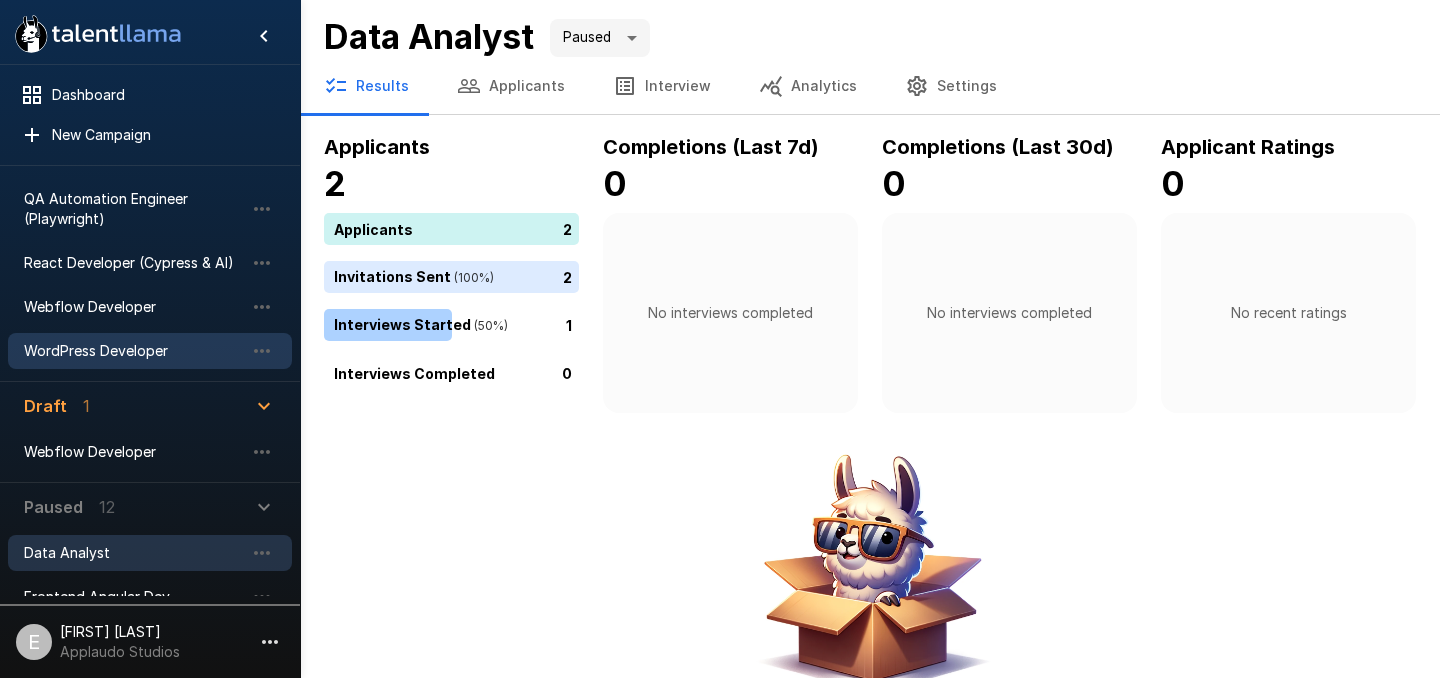 click on "WordPress Developer" at bounding box center [134, 351] 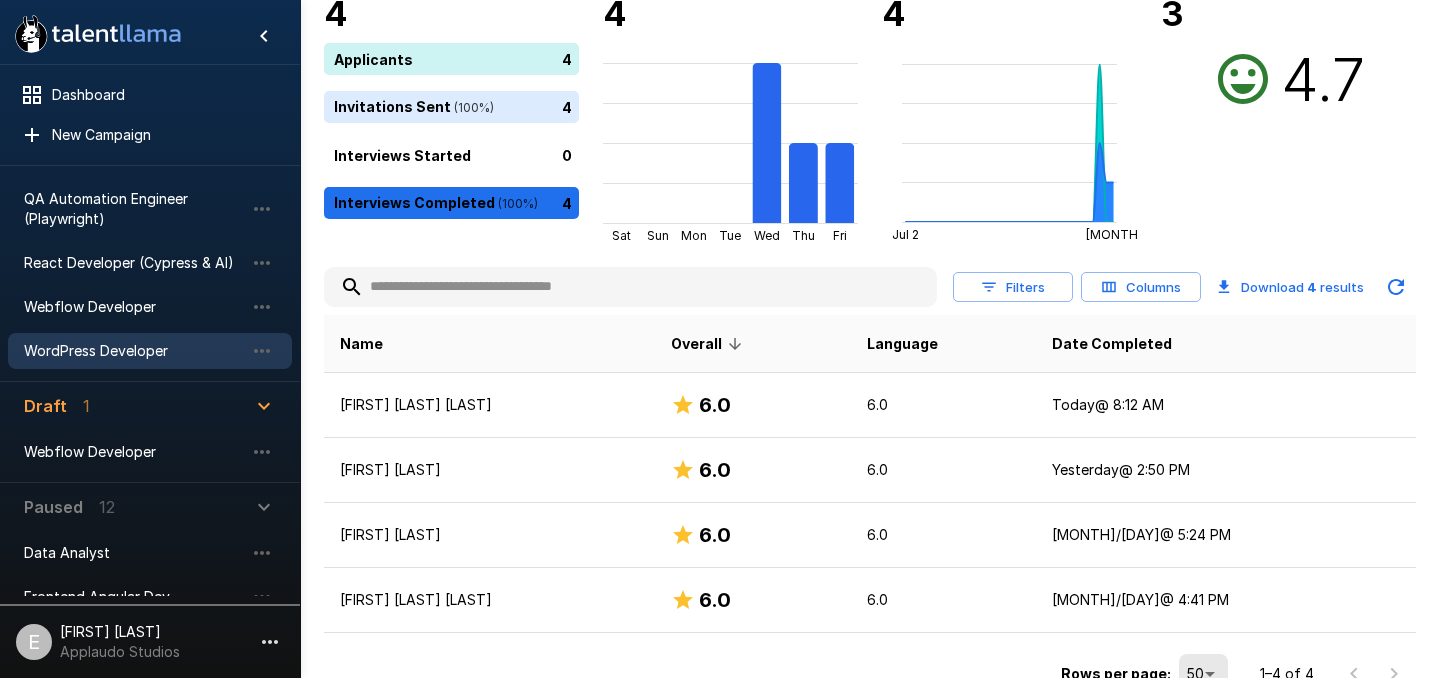 scroll, scrollTop: 192, scrollLeft: 0, axis: vertical 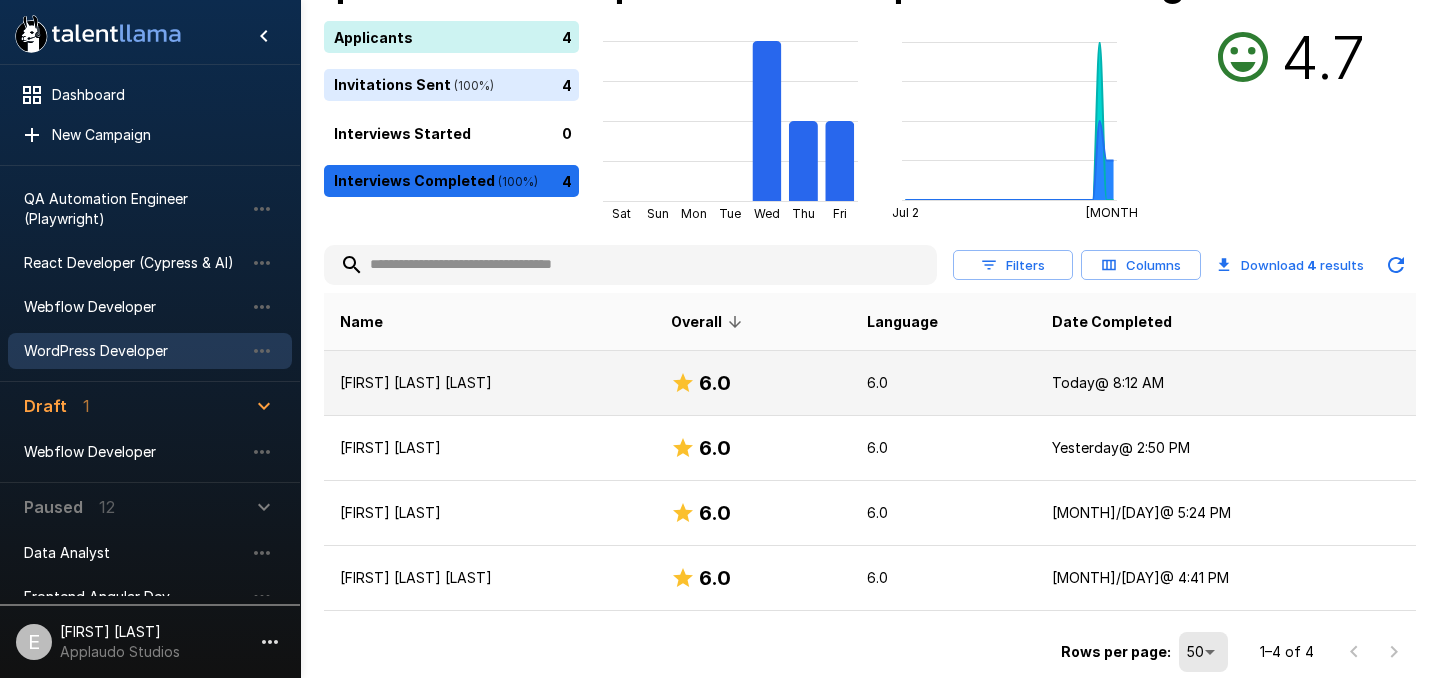 click on "Santos Alarcon Alarcon" at bounding box center [489, 383] 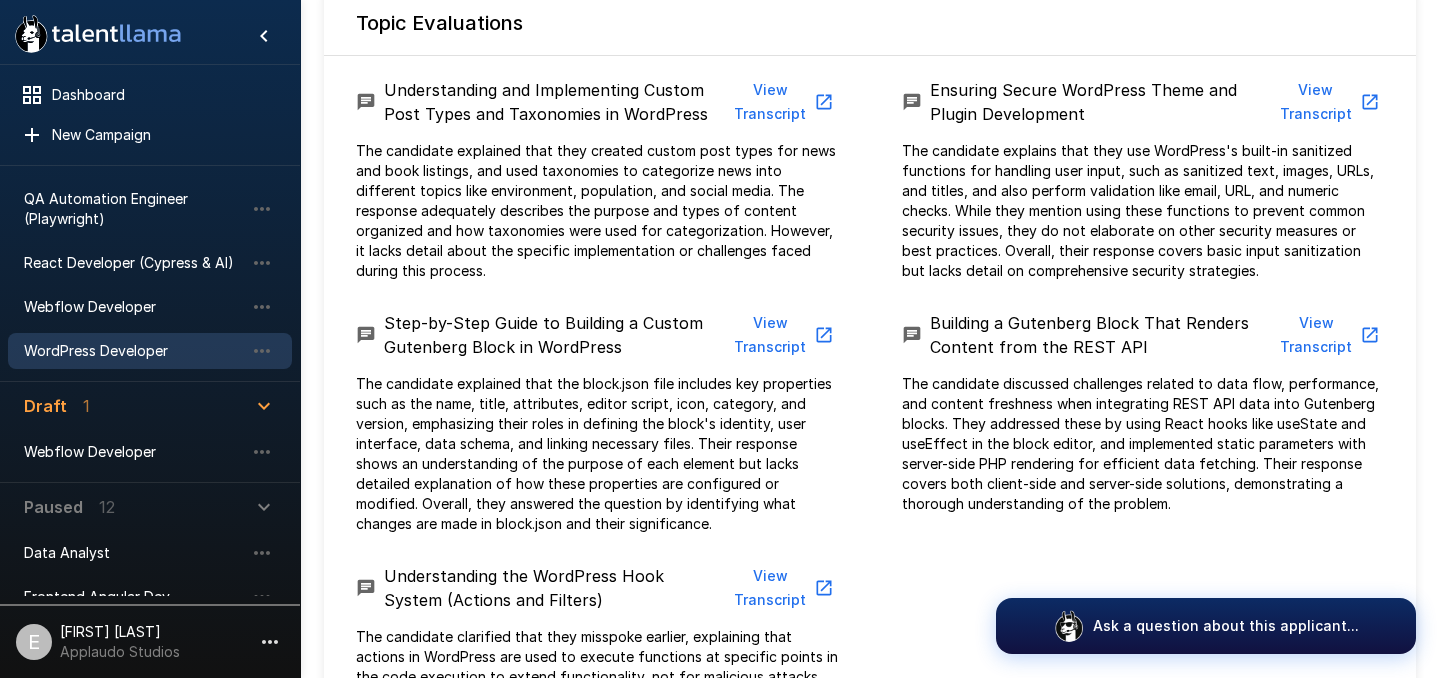 scroll, scrollTop: 825, scrollLeft: 0, axis: vertical 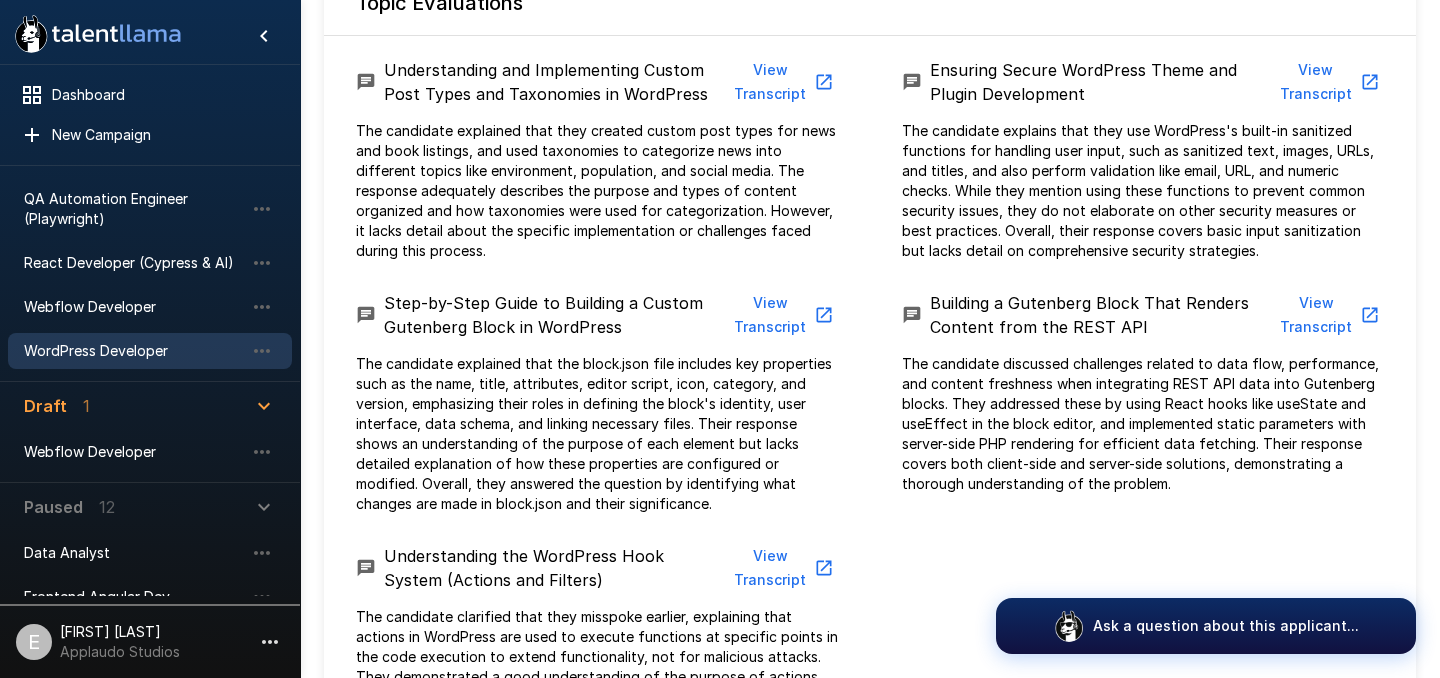 click 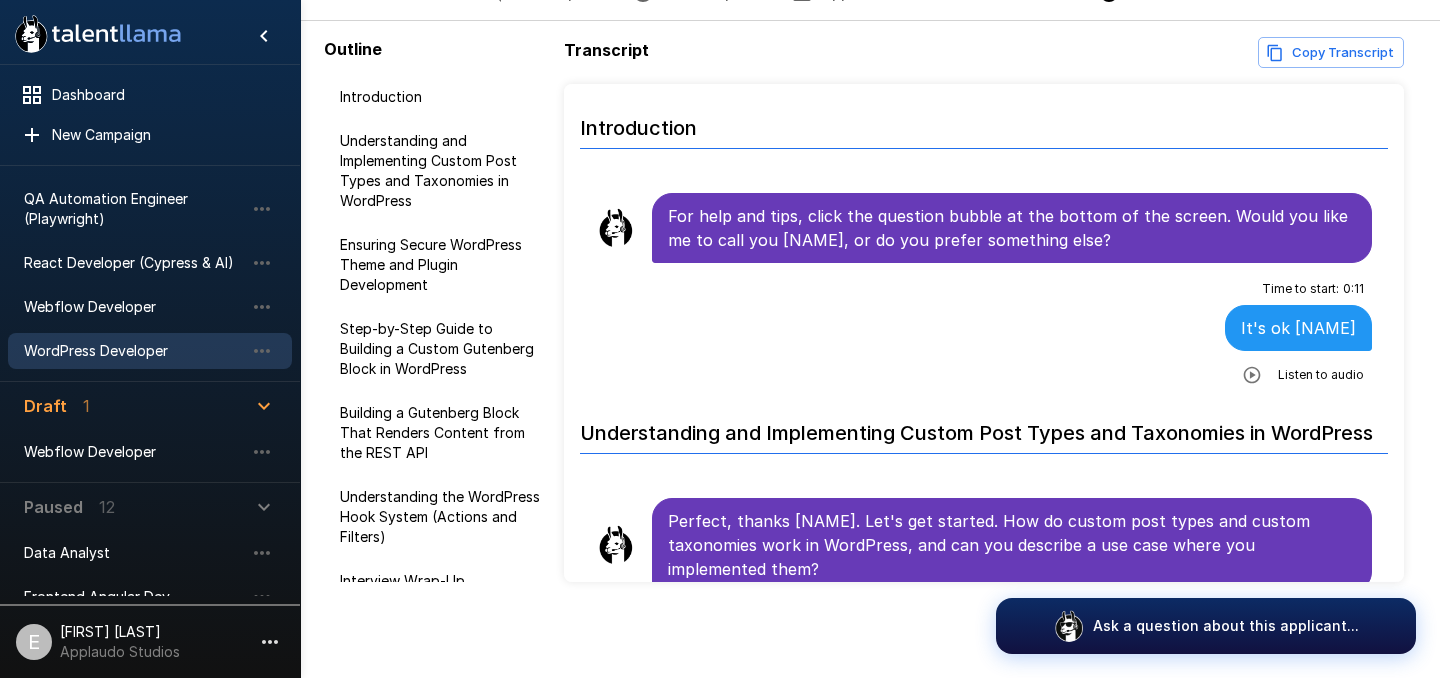 scroll, scrollTop: 117, scrollLeft: 0, axis: vertical 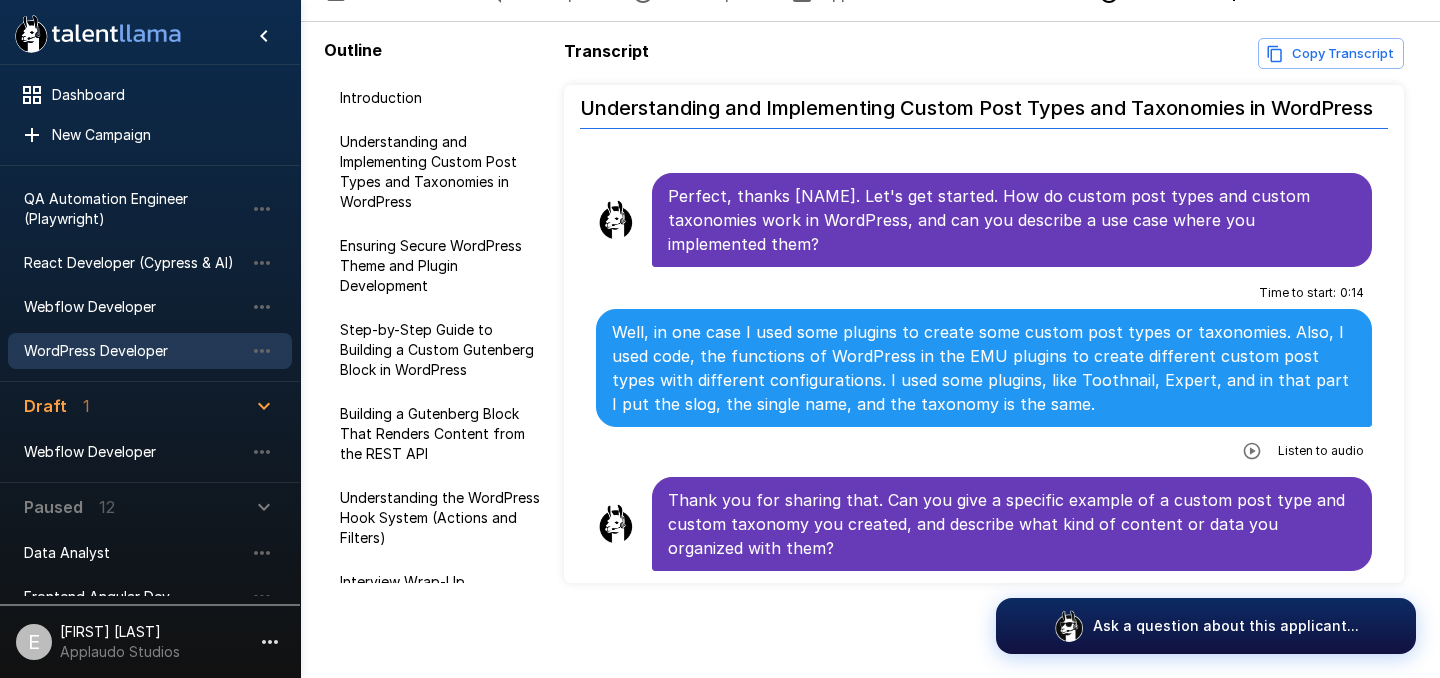 click 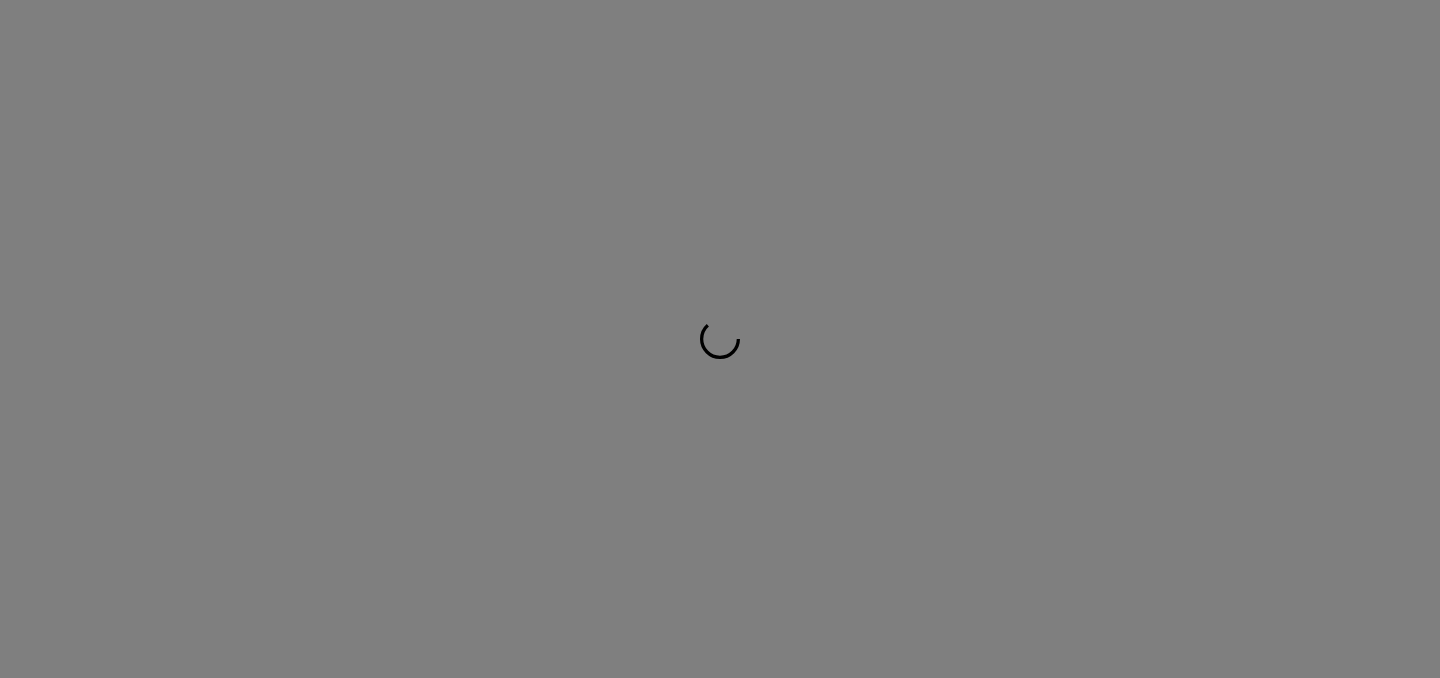 scroll, scrollTop: 0, scrollLeft: 0, axis: both 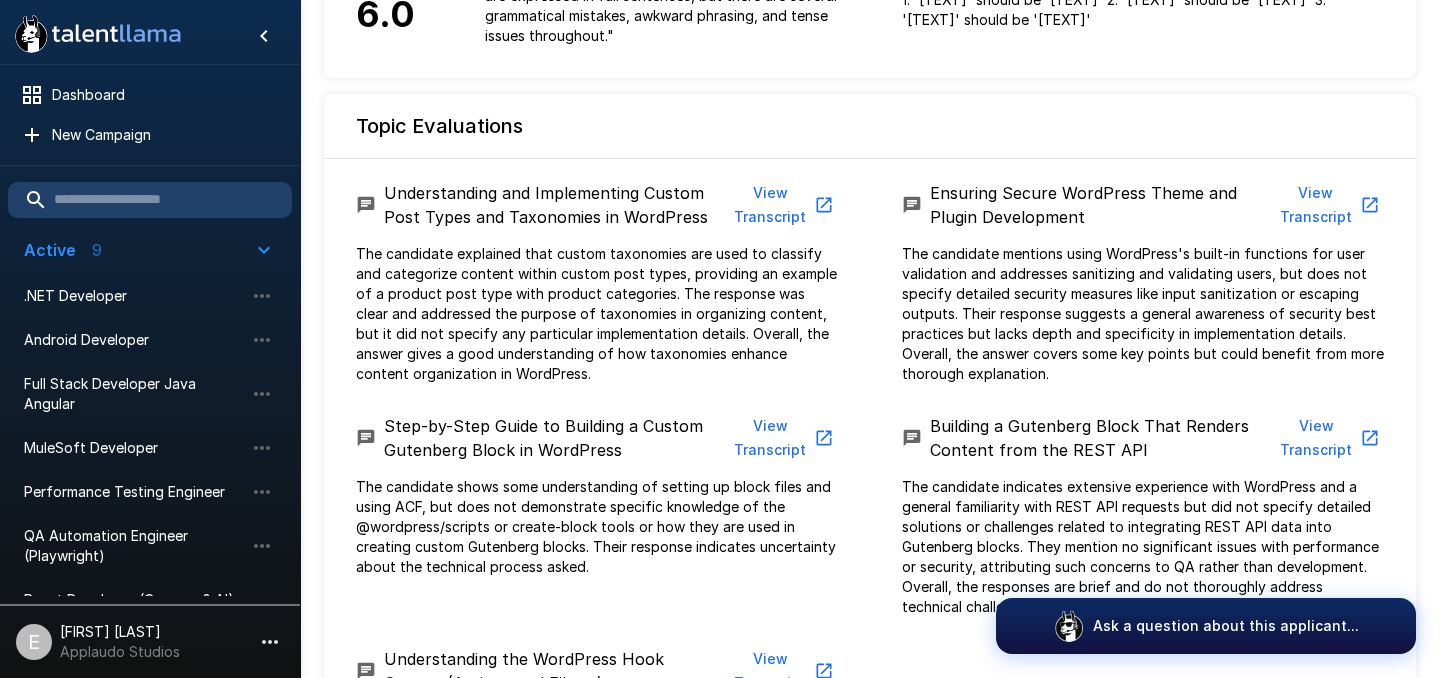 click on "View Transcript" at bounding box center [782, 205] 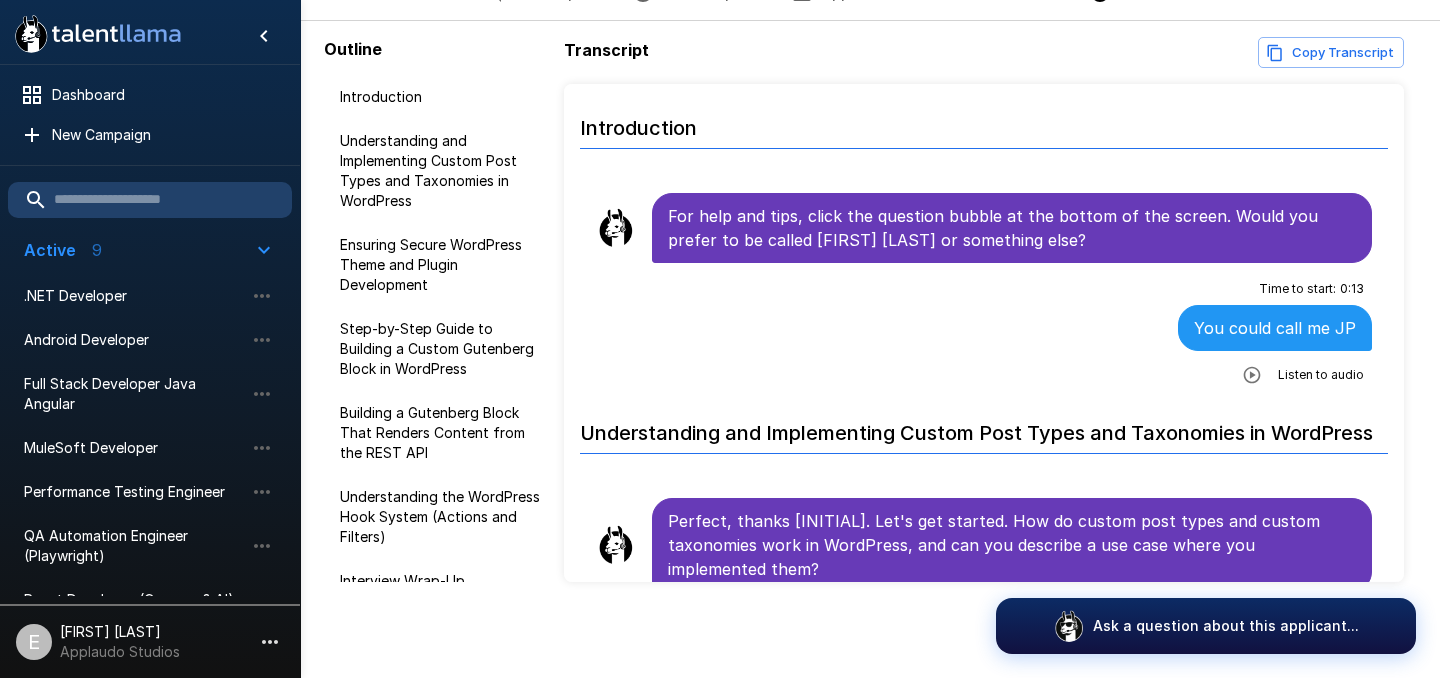 scroll, scrollTop: 117, scrollLeft: 0, axis: vertical 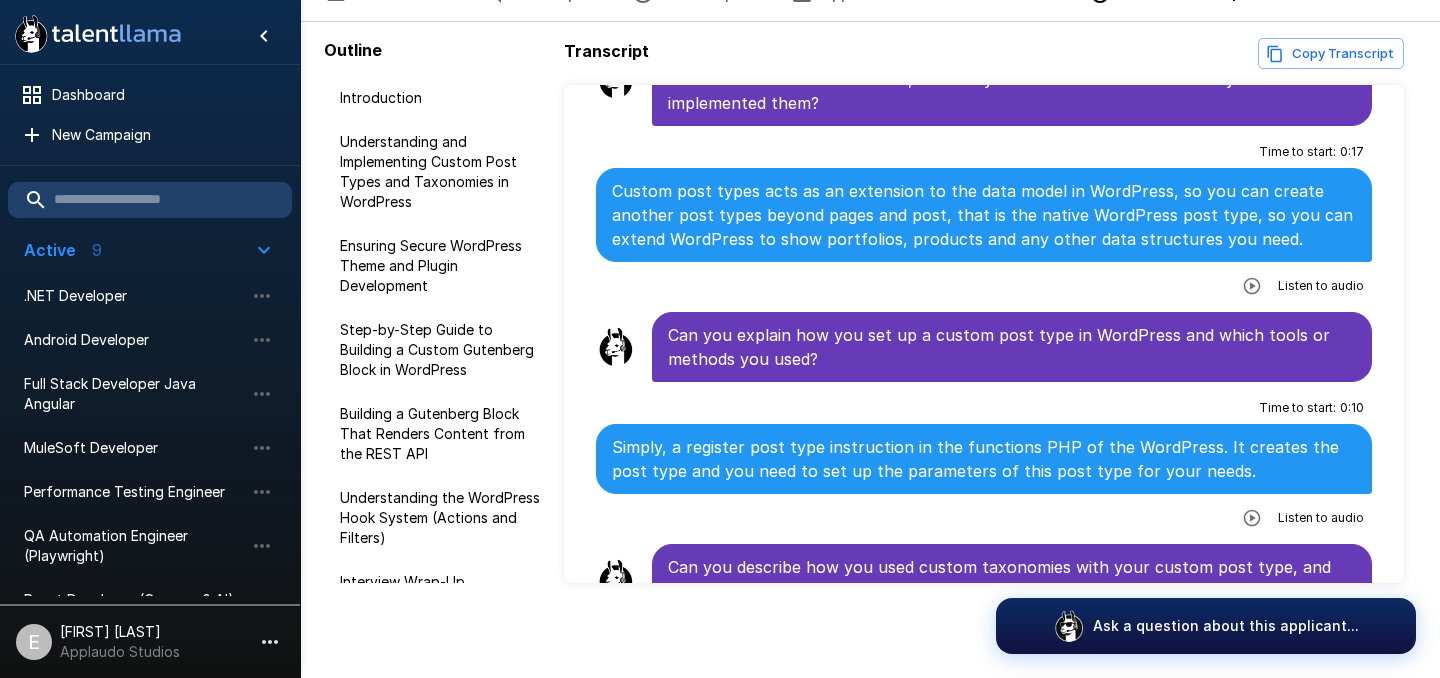 click 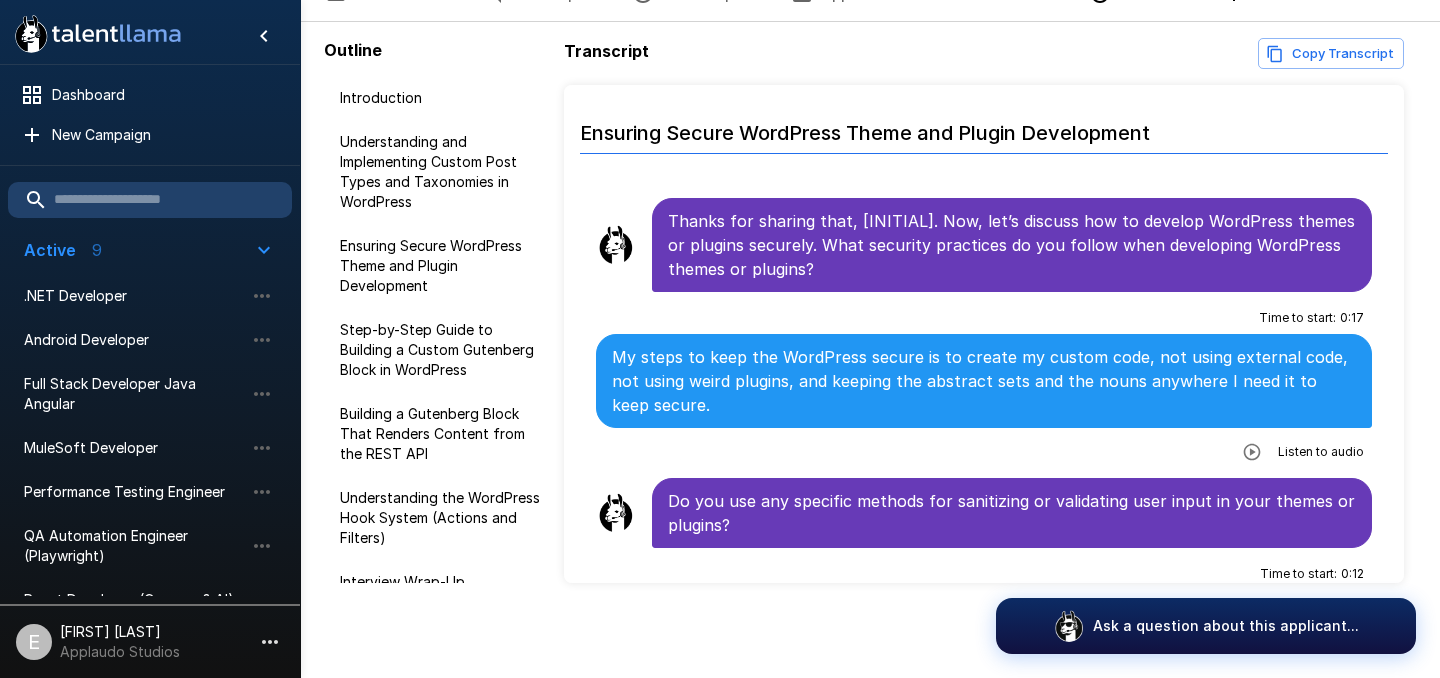 scroll, scrollTop: 1205, scrollLeft: 0, axis: vertical 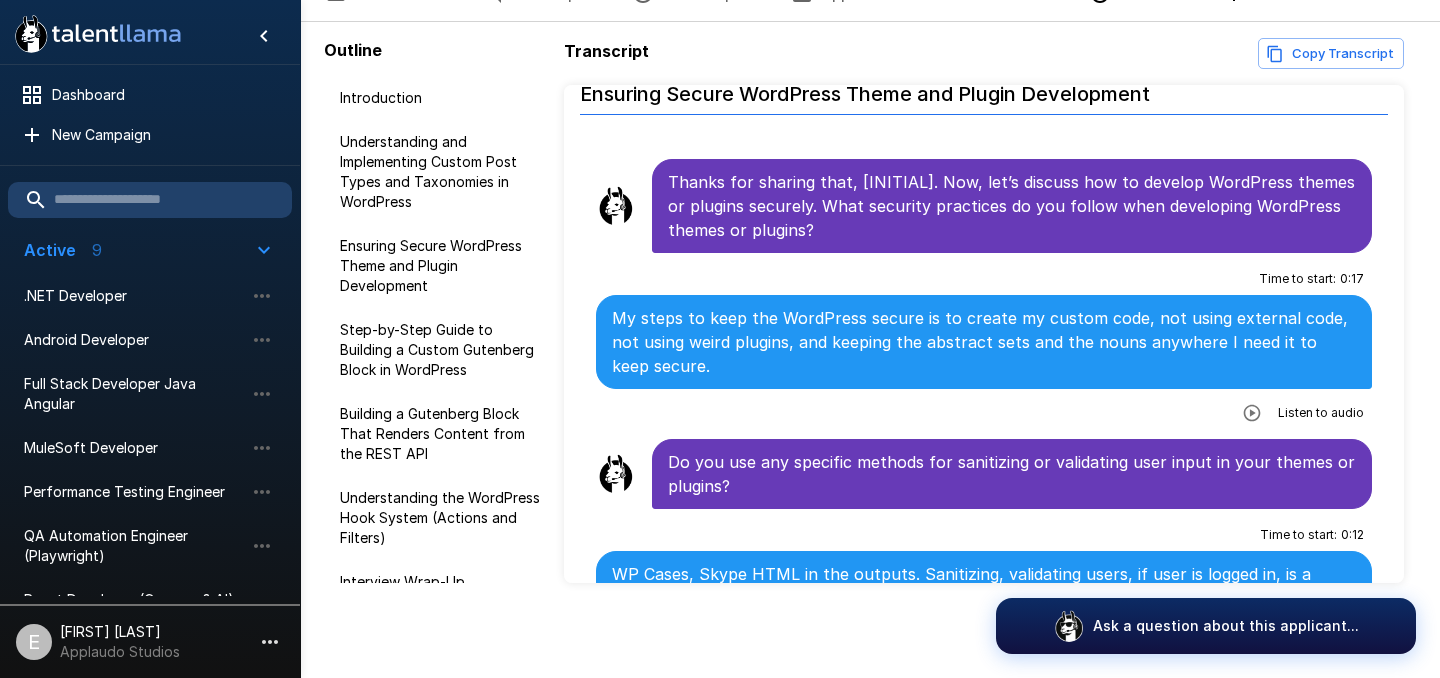 click 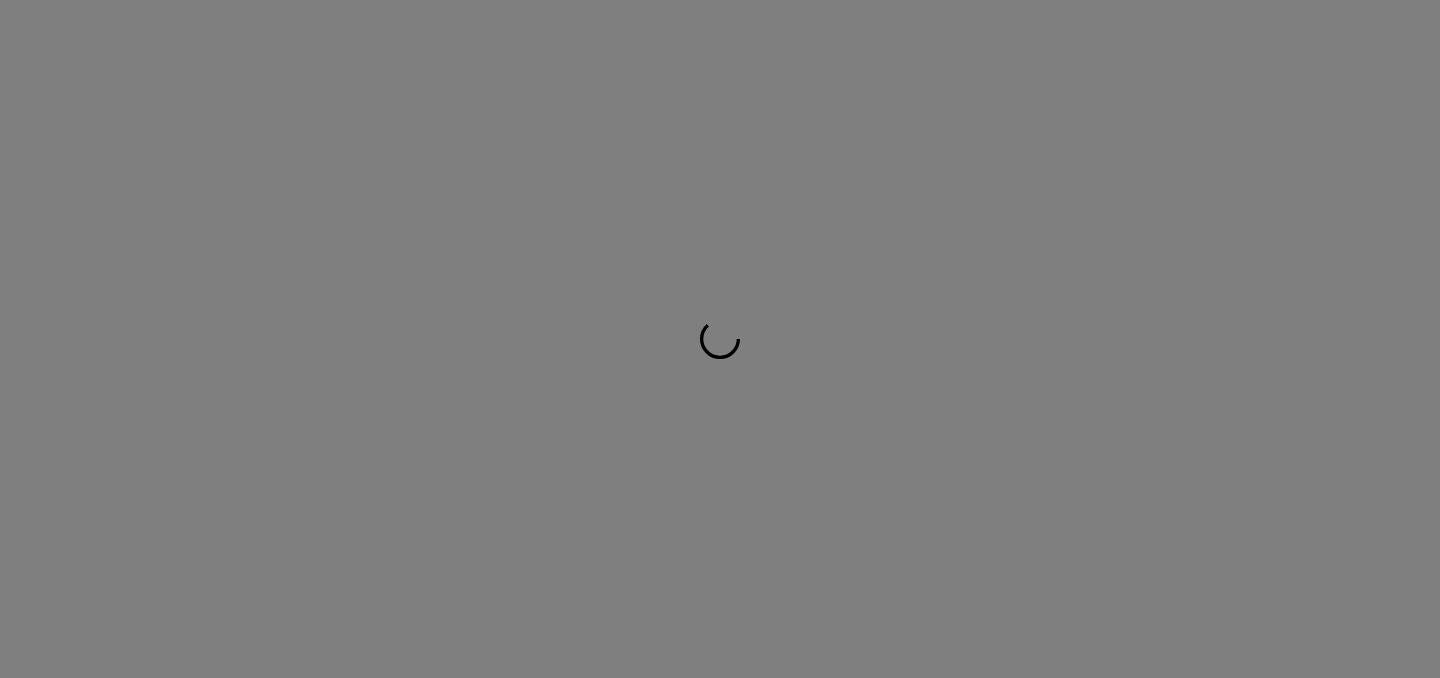 scroll, scrollTop: 0, scrollLeft: 0, axis: both 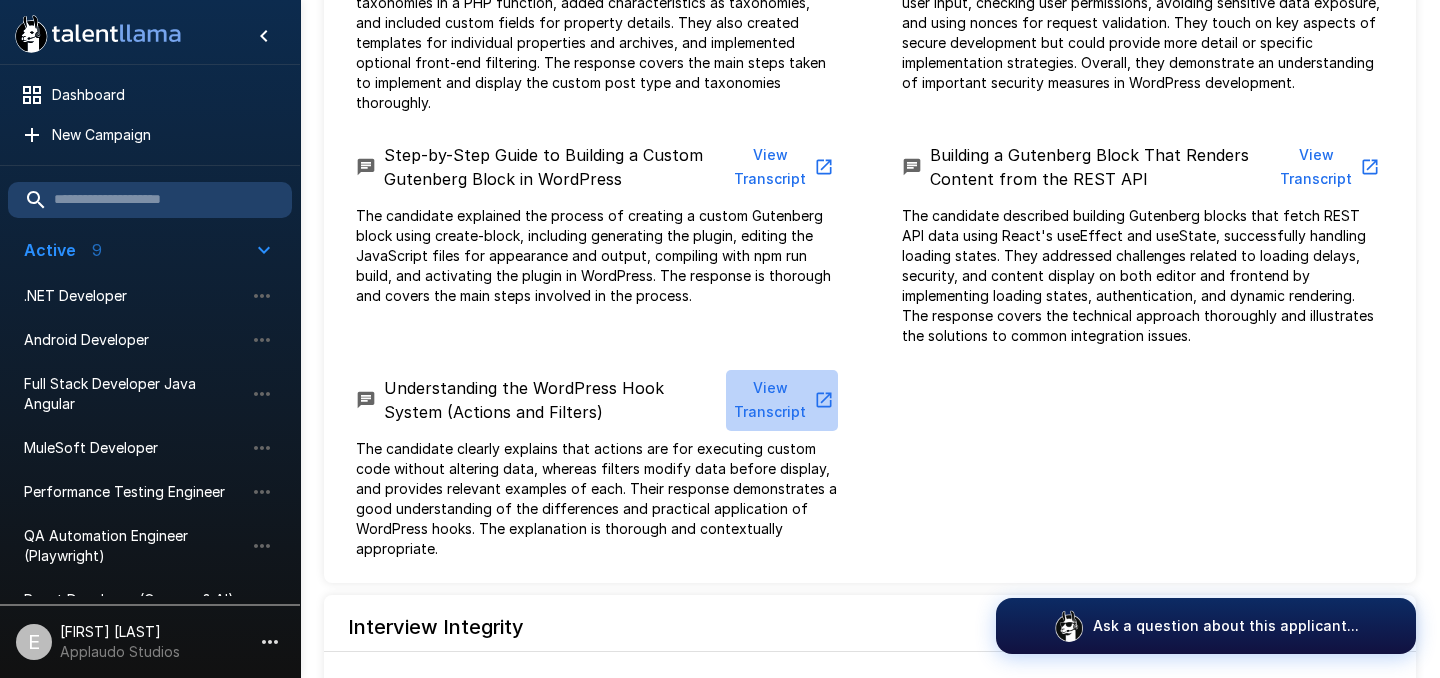 click on "View Transcript" at bounding box center [782, 400] 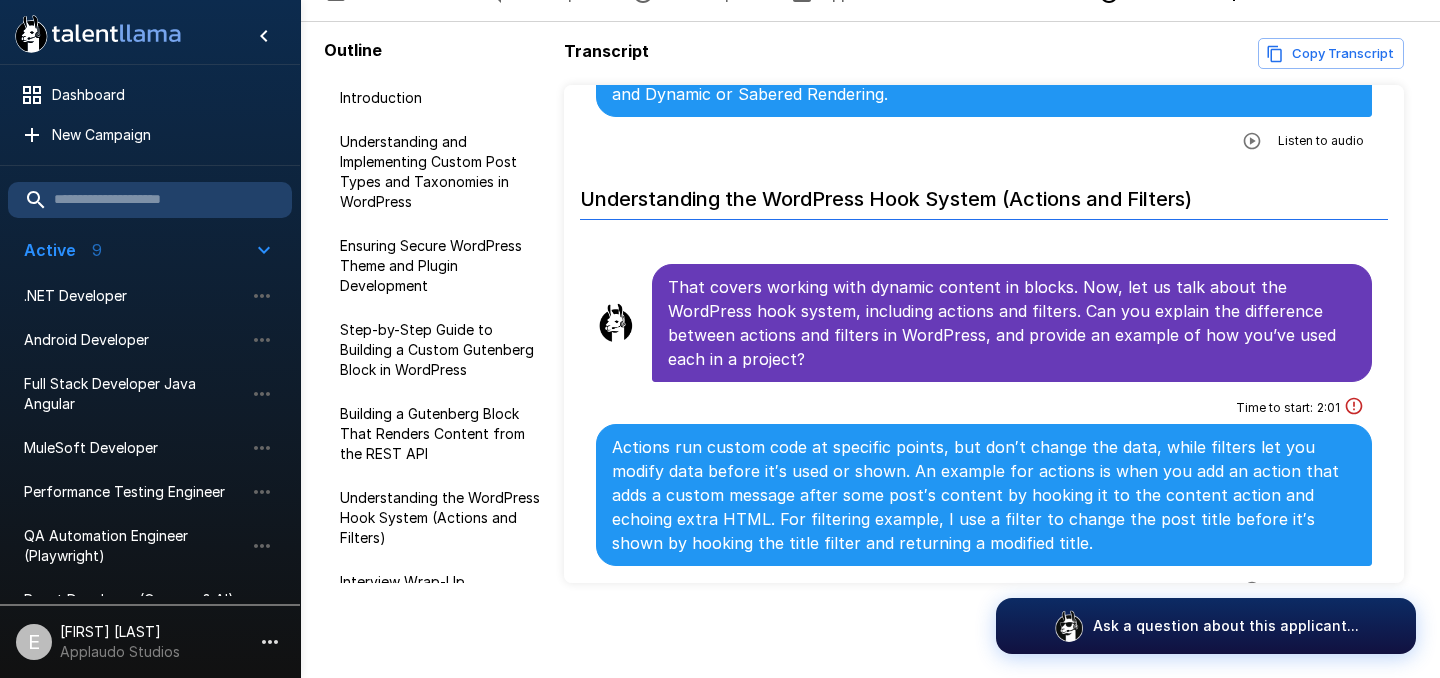 scroll, scrollTop: 2427, scrollLeft: 0, axis: vertical 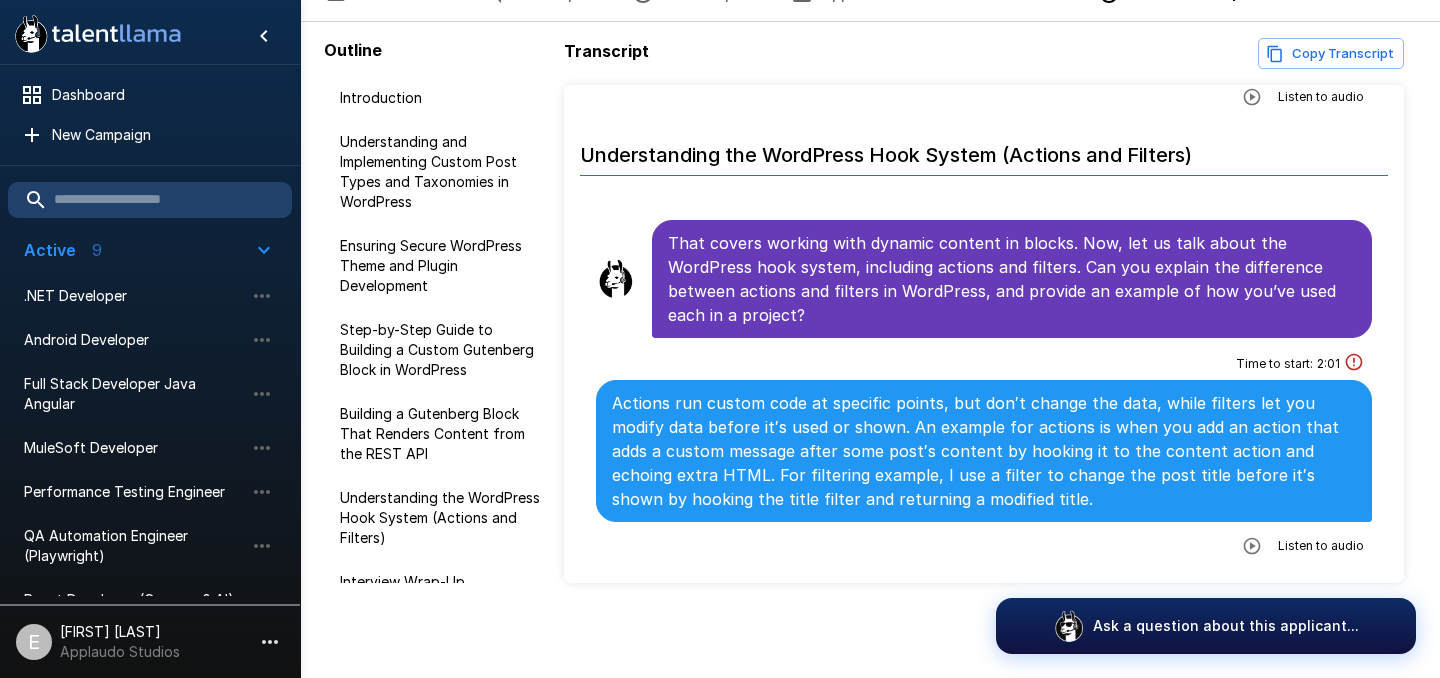click 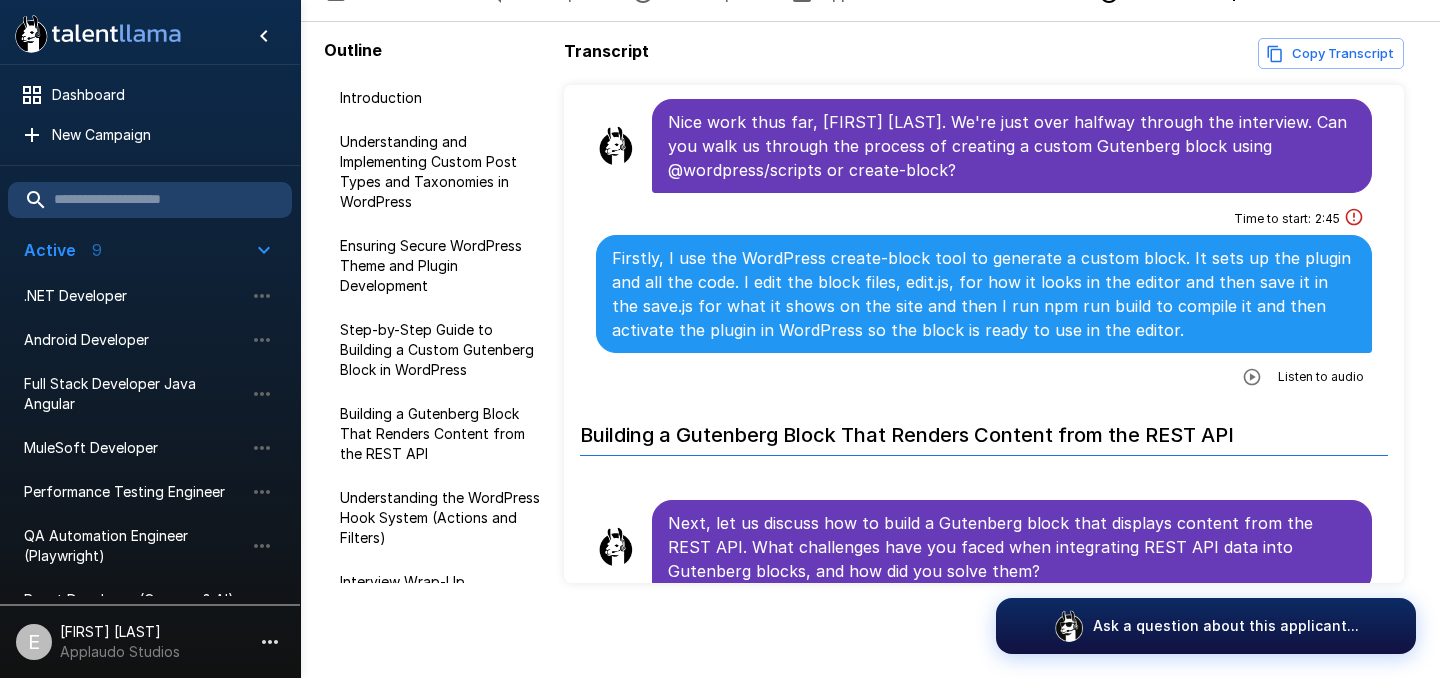 scroll, scrollTop: 1626, scrollLeft: 0, axis: vertical 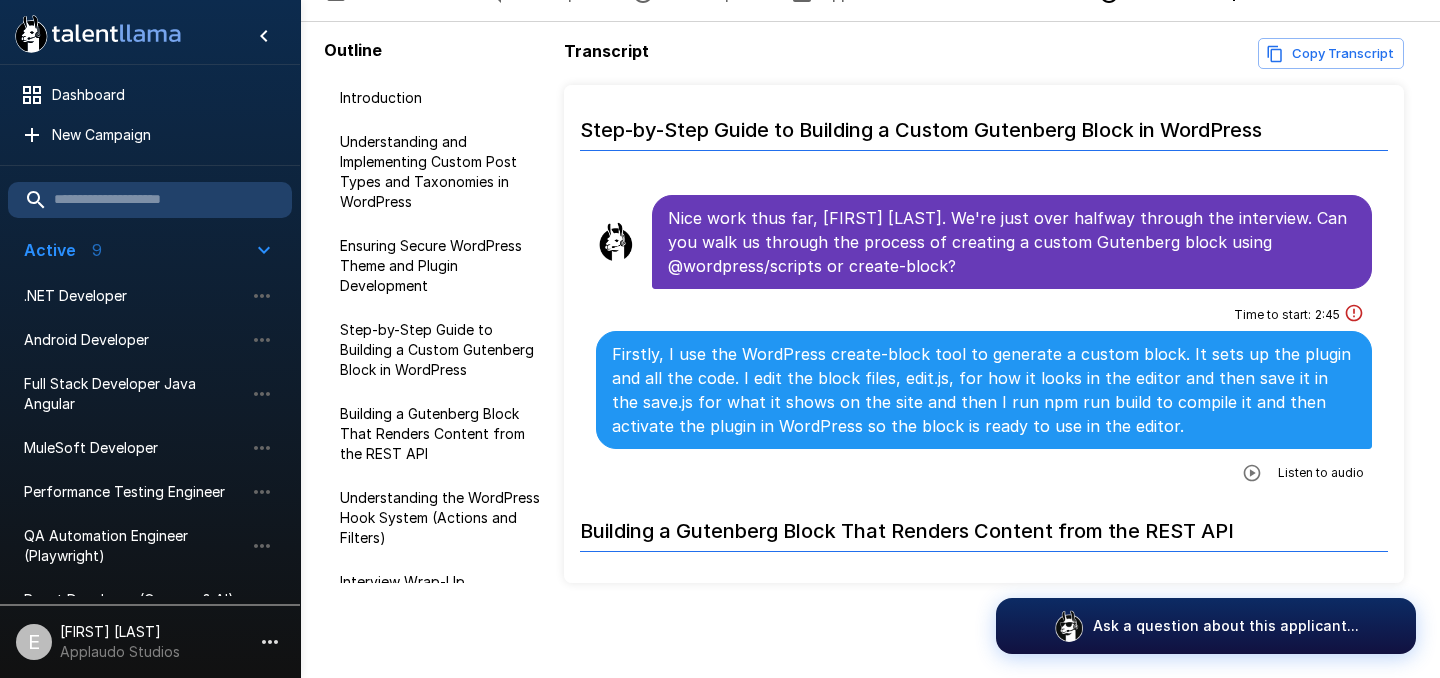 click 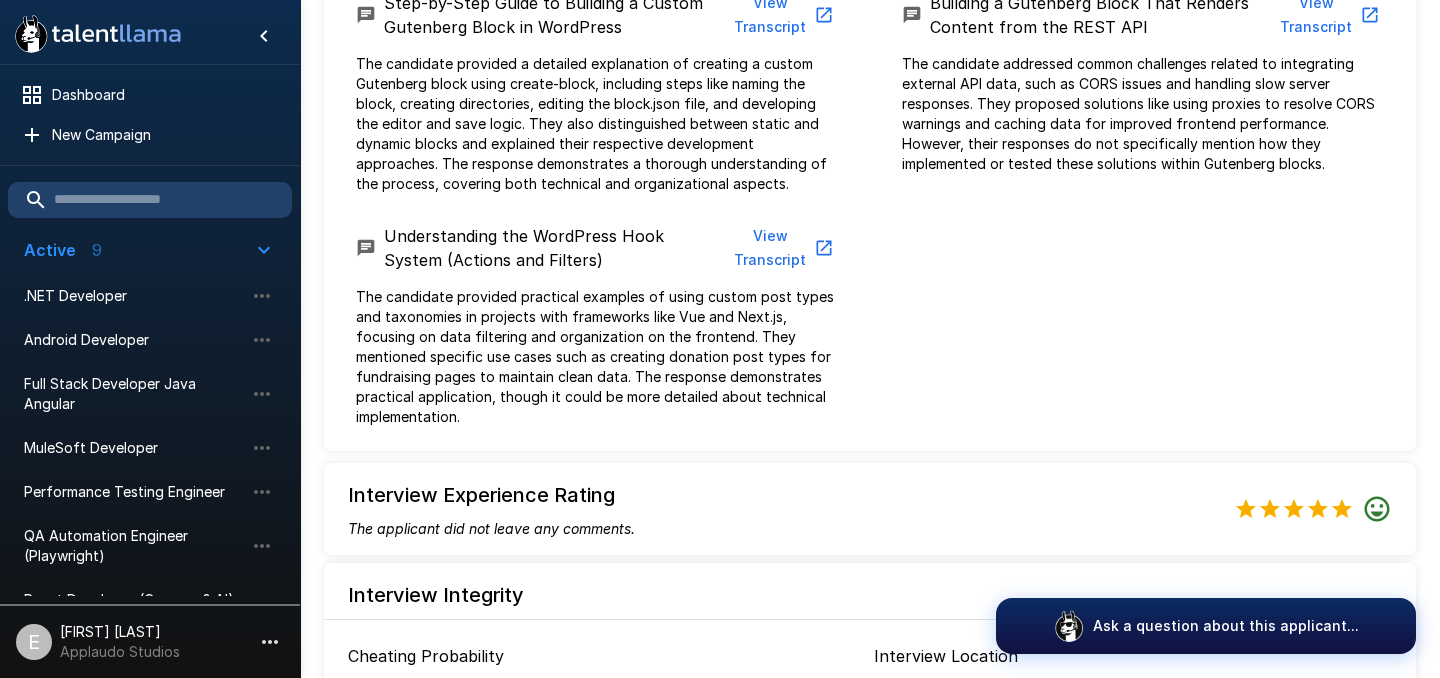 scroll, scrollTop: 1116, scrollLeft: 0, axis: vertical 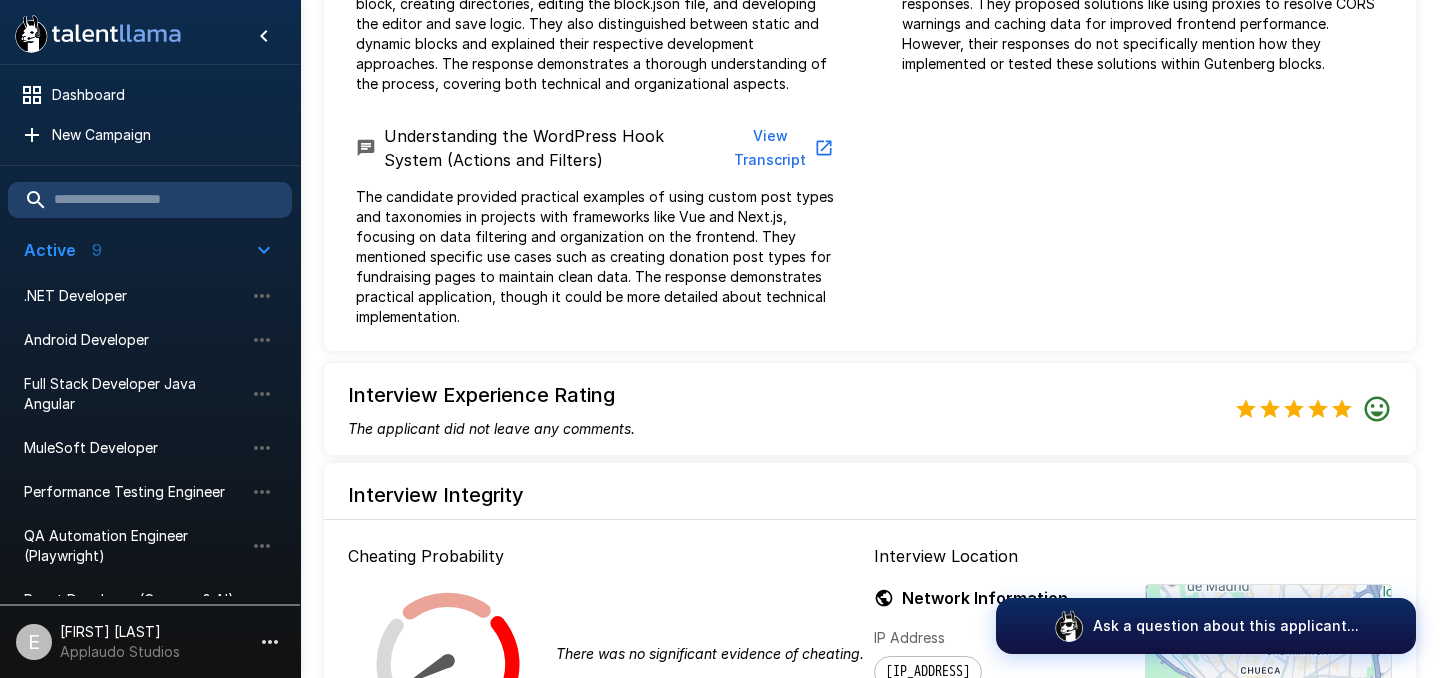 click on "View Transcript" at bounding box center [782, 148] 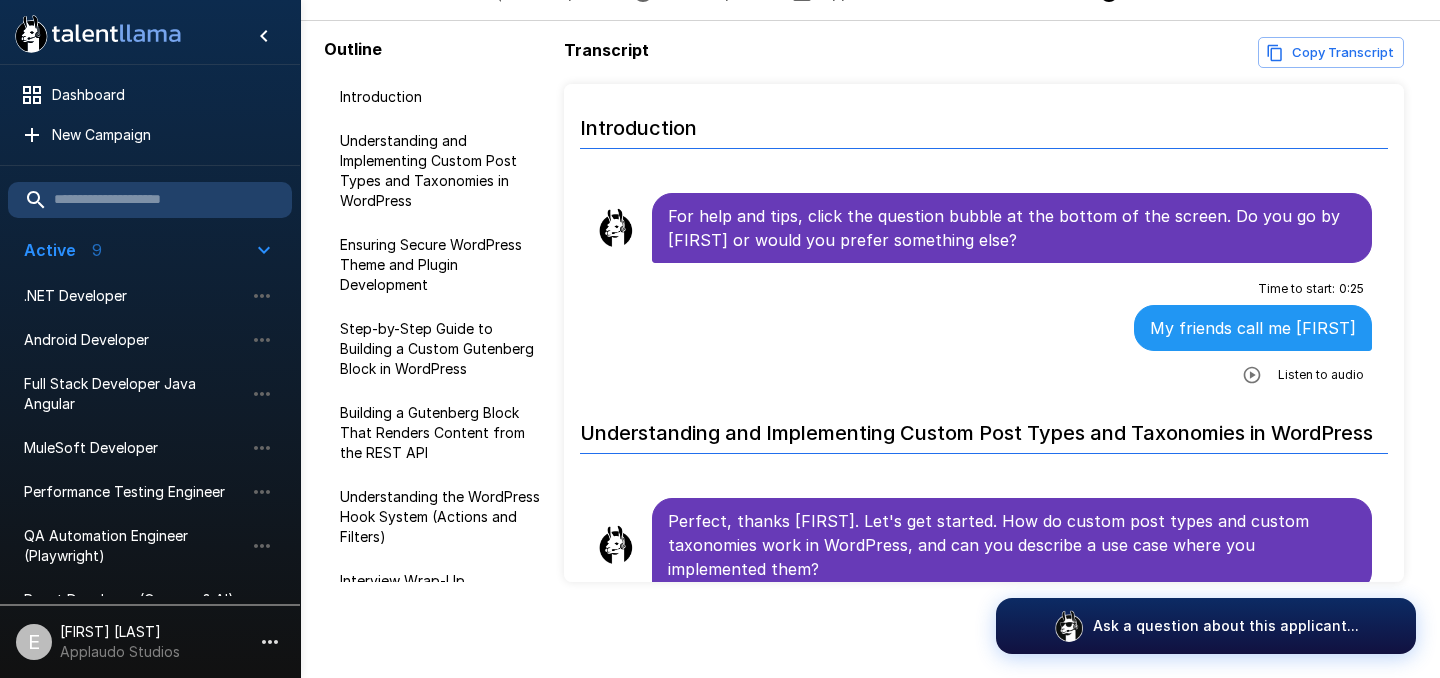 scroll, scrollTop: 117, scrollLeft: 0, axis: vertical 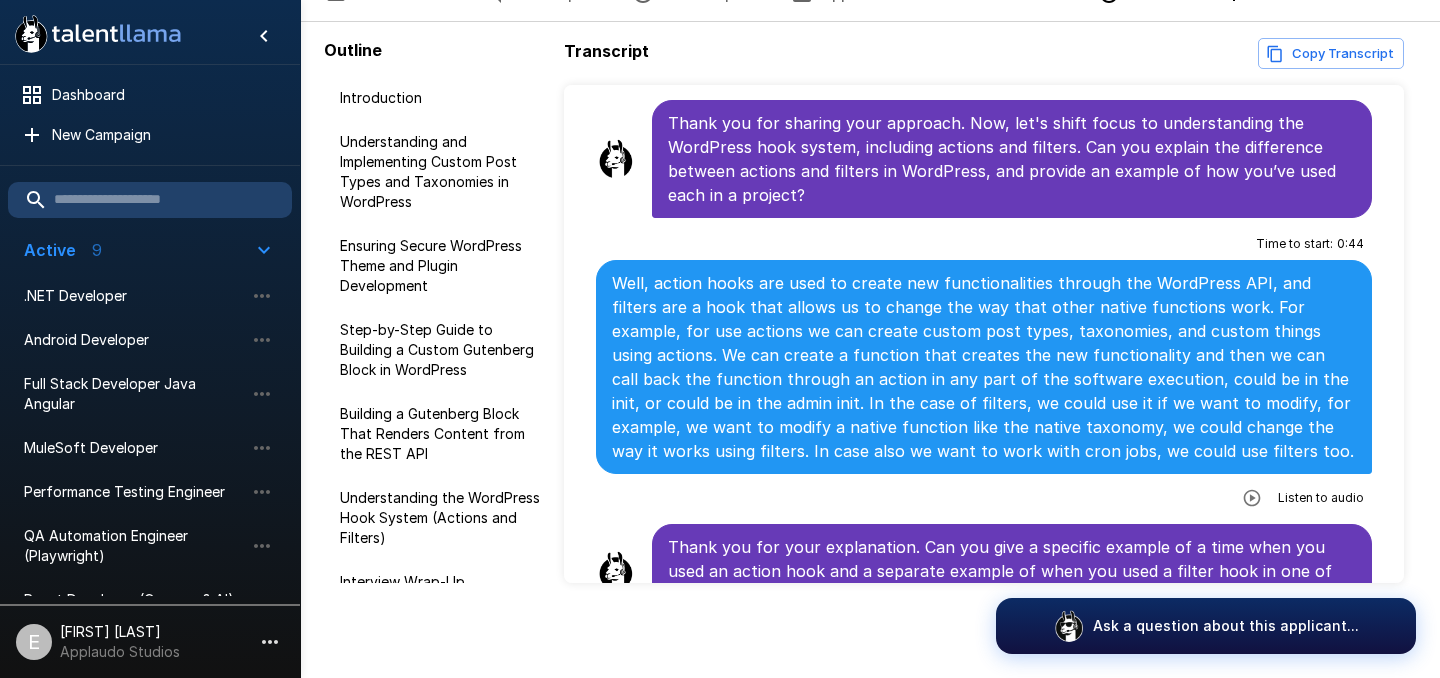 click 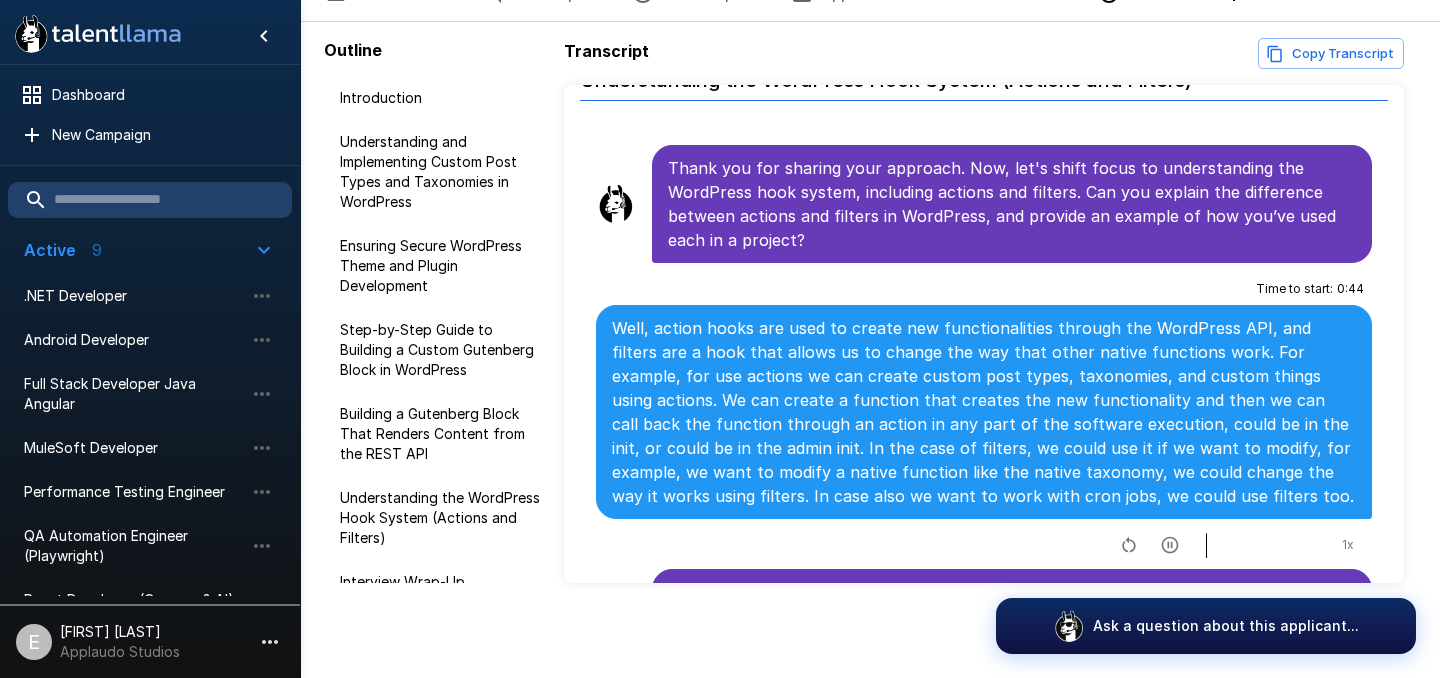 scroll, scrollTop: 3293, scrollLeft: 0, axis: vertical 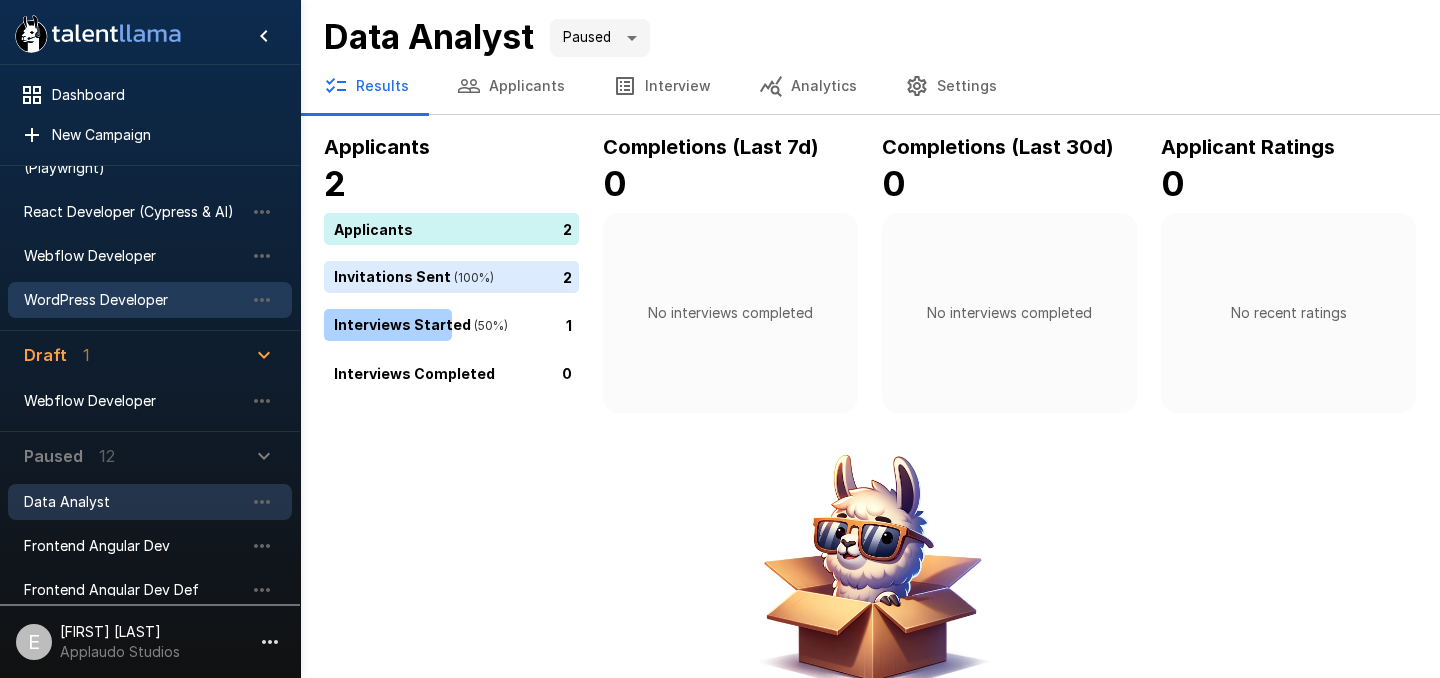 click on "WordPress Developer" at bounding box center [134, 300] 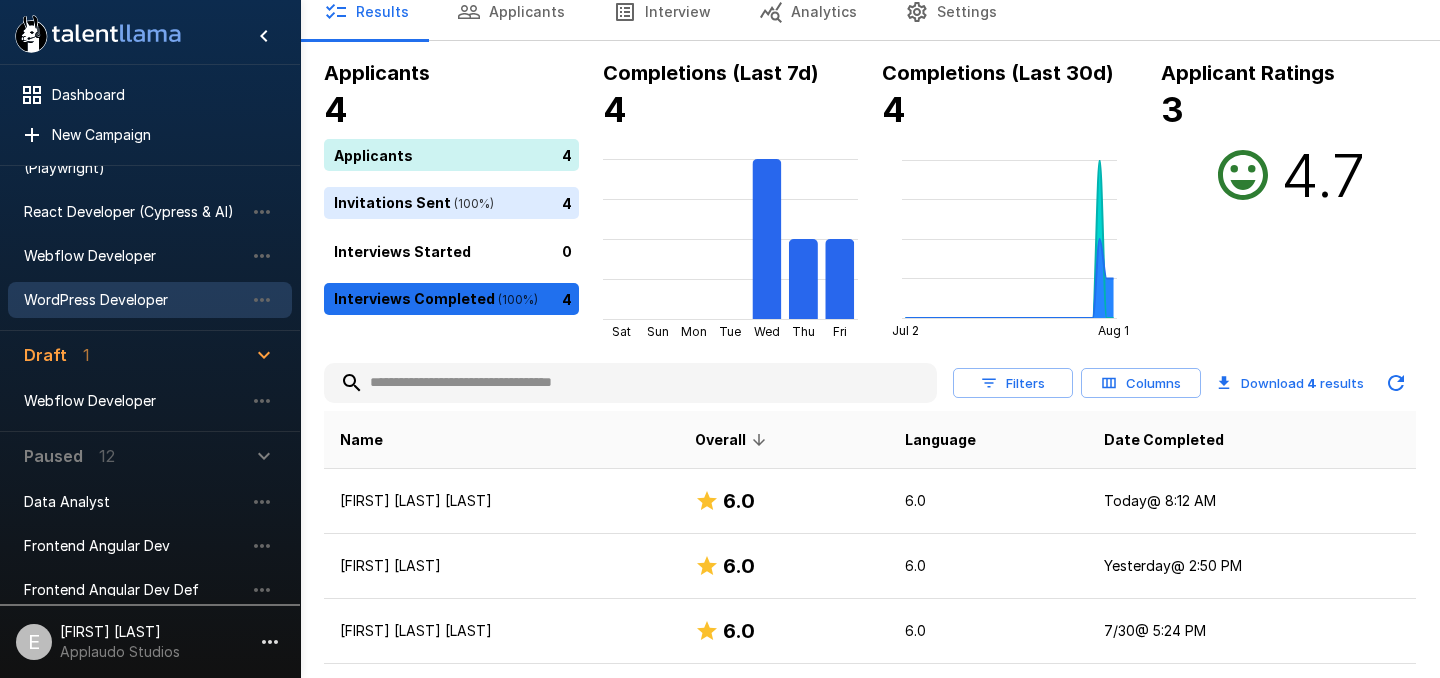 scroll, scrollTop: 0, scrollLeft: 0, axis: both 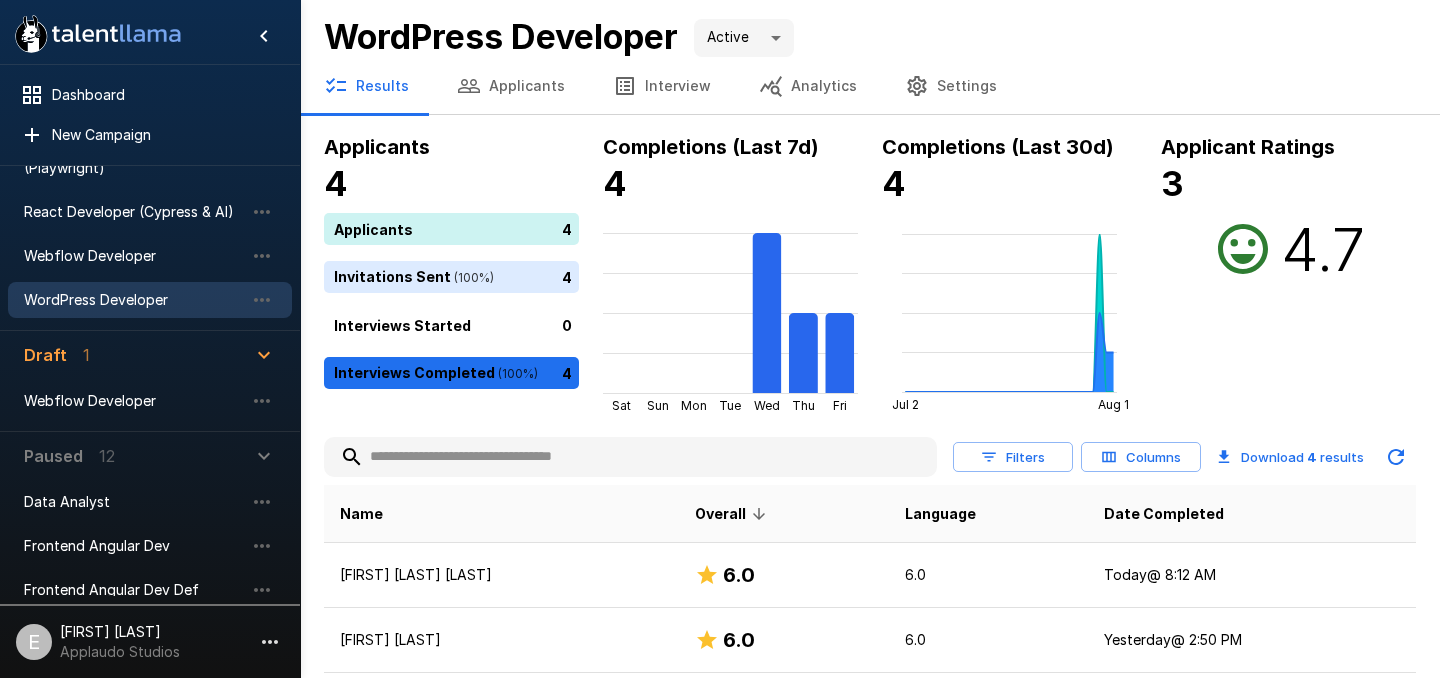 click on "Applicants" at bounding box center [511, 86] 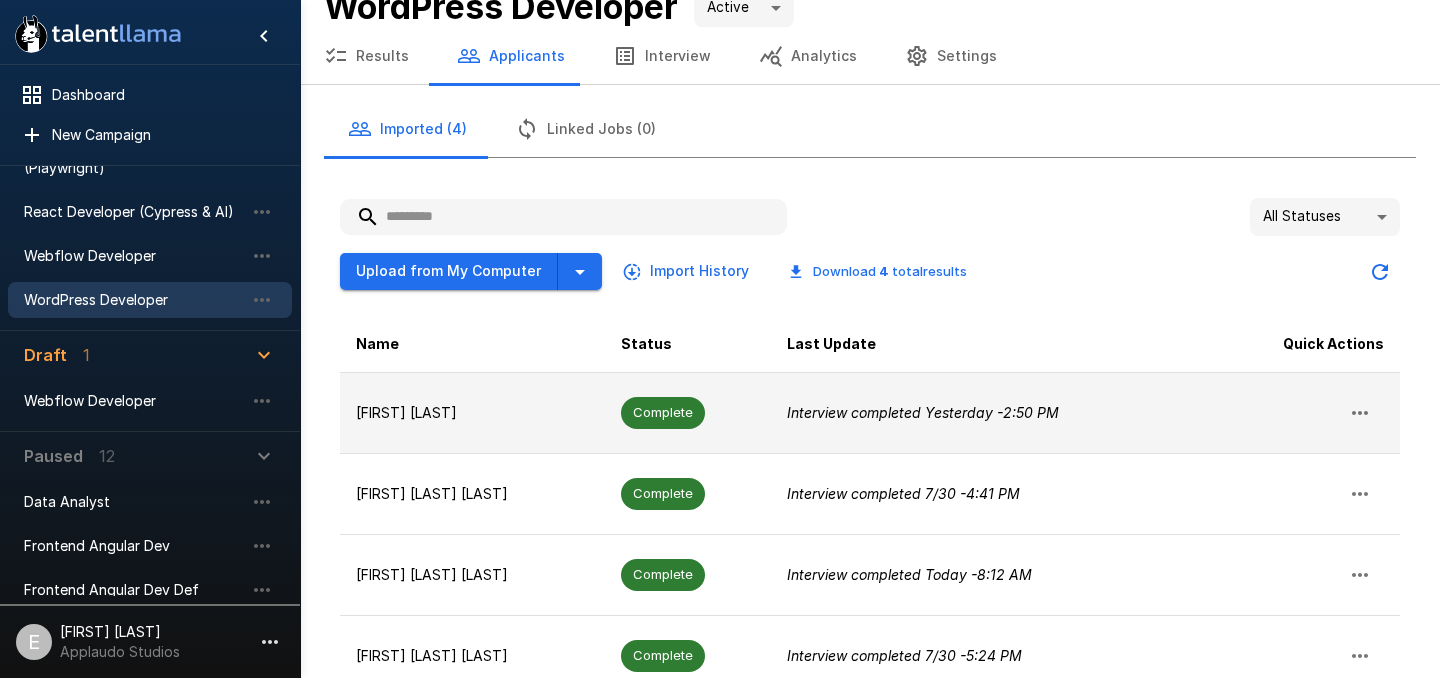 scroll, scrollTop: 0, scrollLeft: 0, axis: both 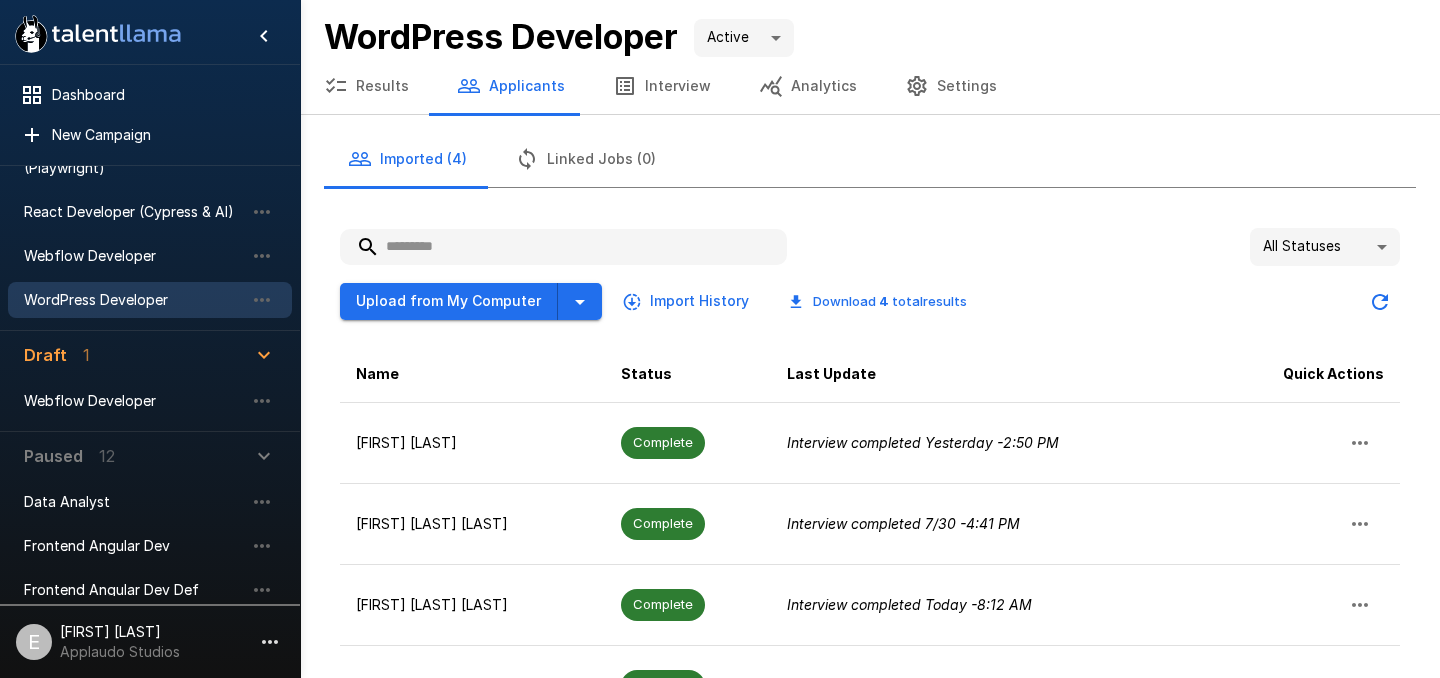 click on "Interview" at bounding box center (662, 86) 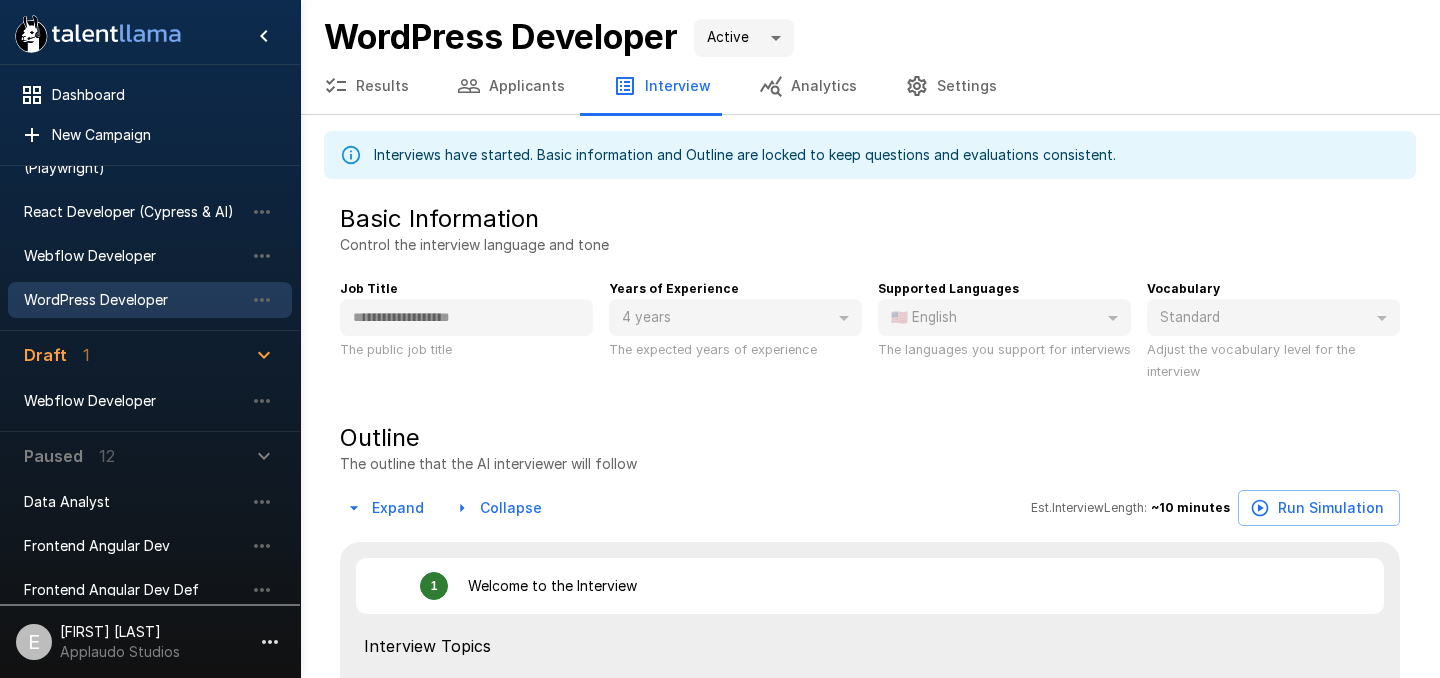 type on "*" 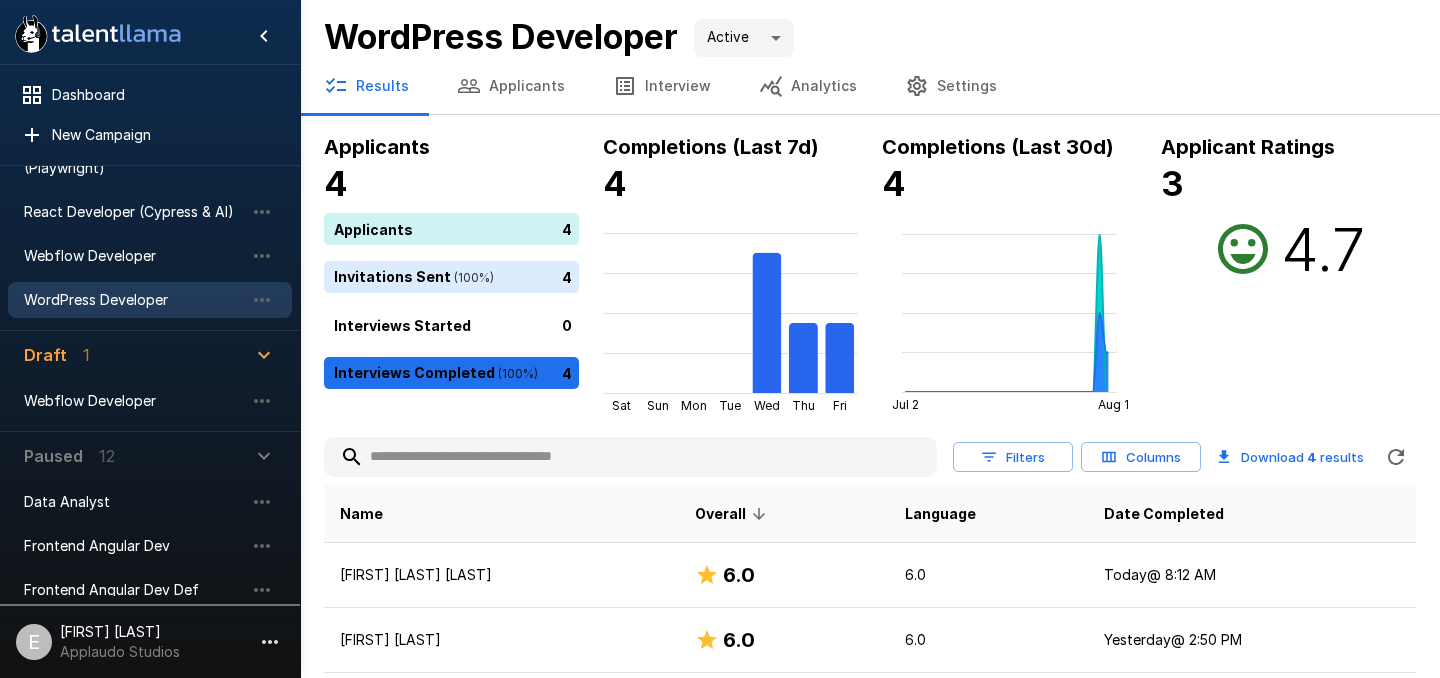 click on "Applicants" at bounding box center [511, 86] 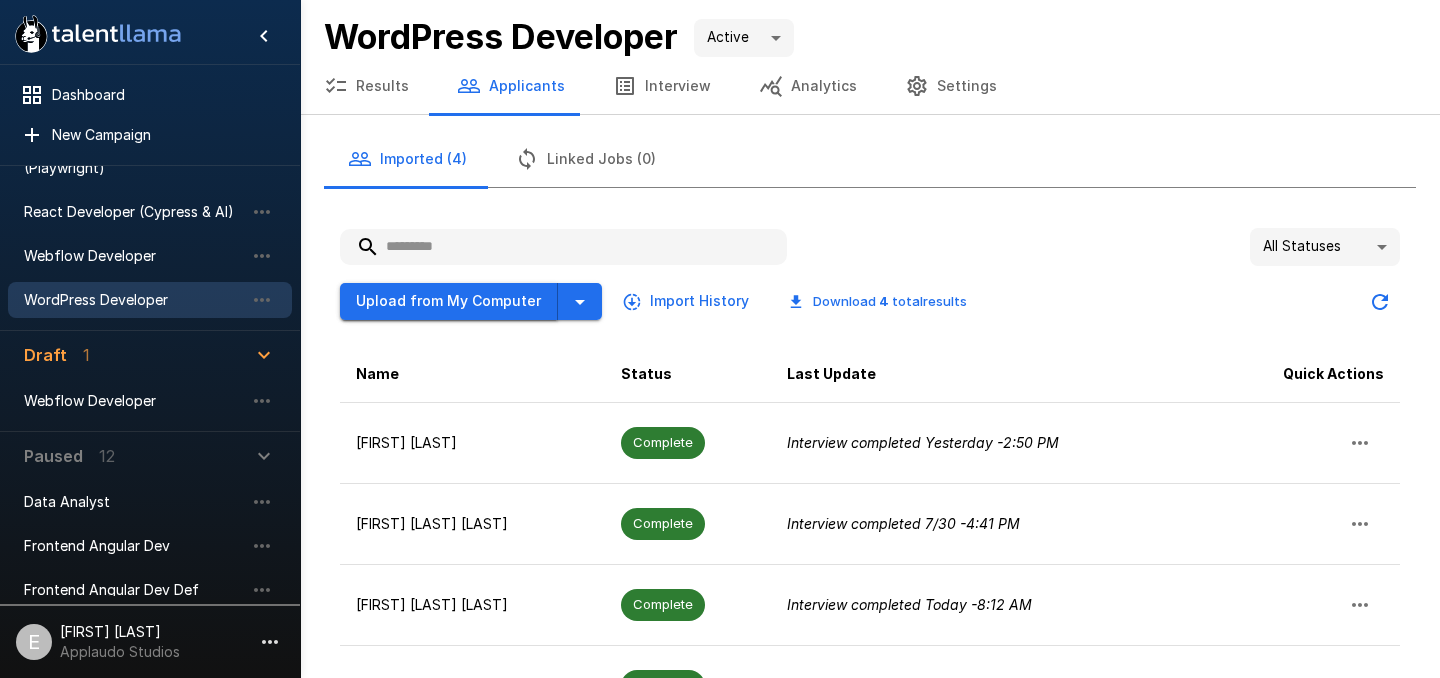 click on "Upload from My Computer" at bounding box center [449, 301] 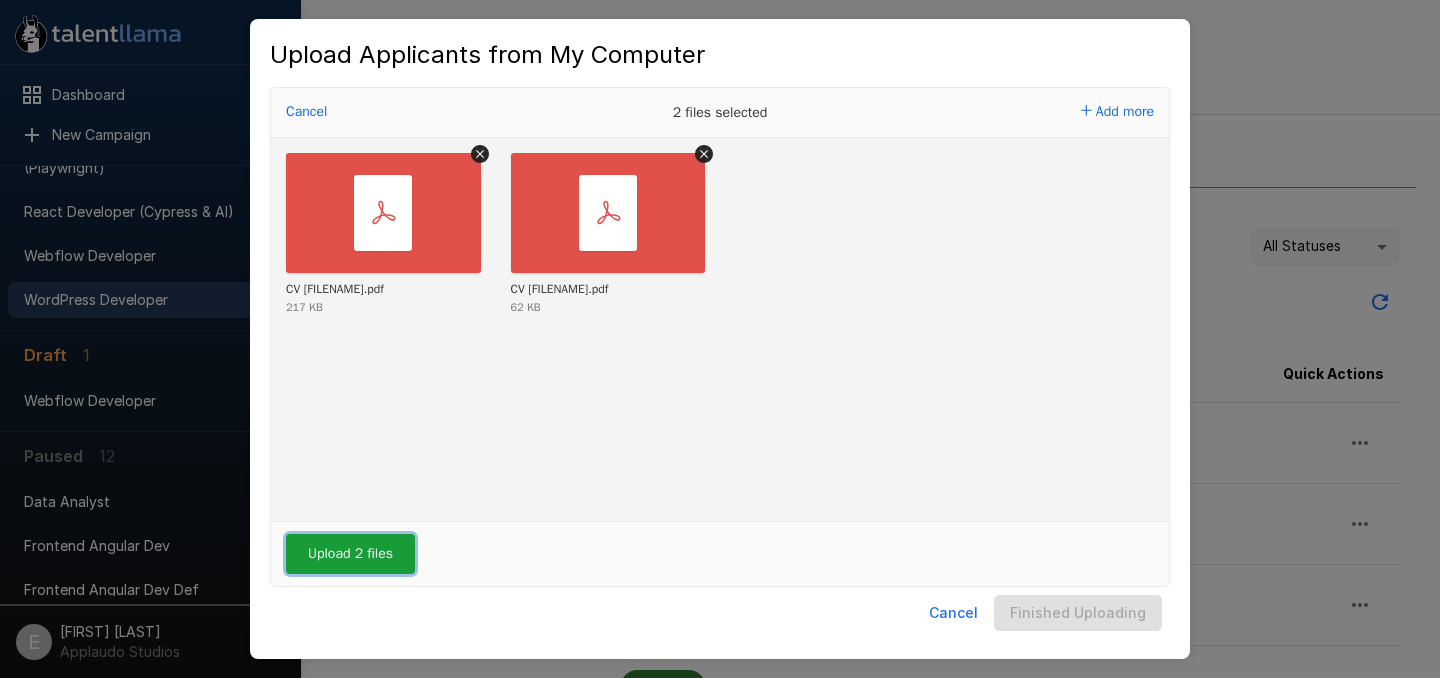 click on "Upload 2 files" at bounding box center [350, 554] 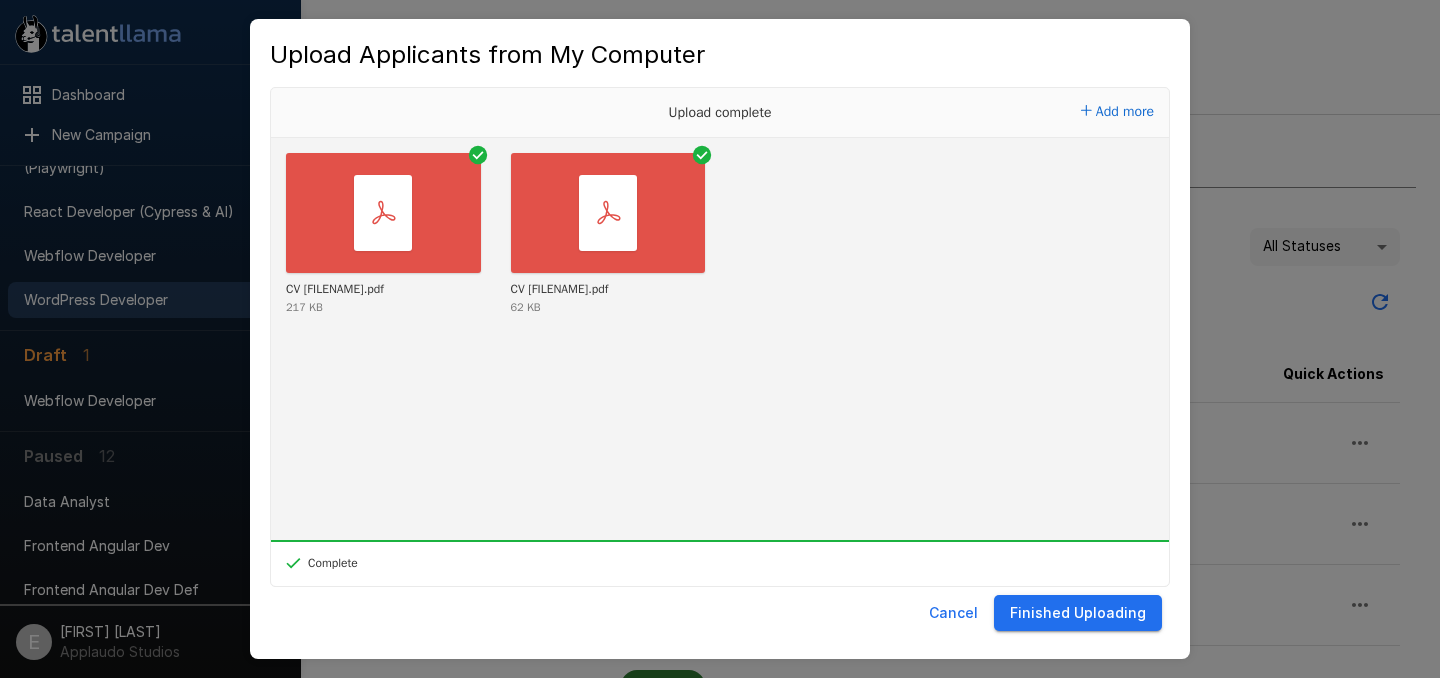 click on "Finished Uploading" at bounding box center (1078, 613) 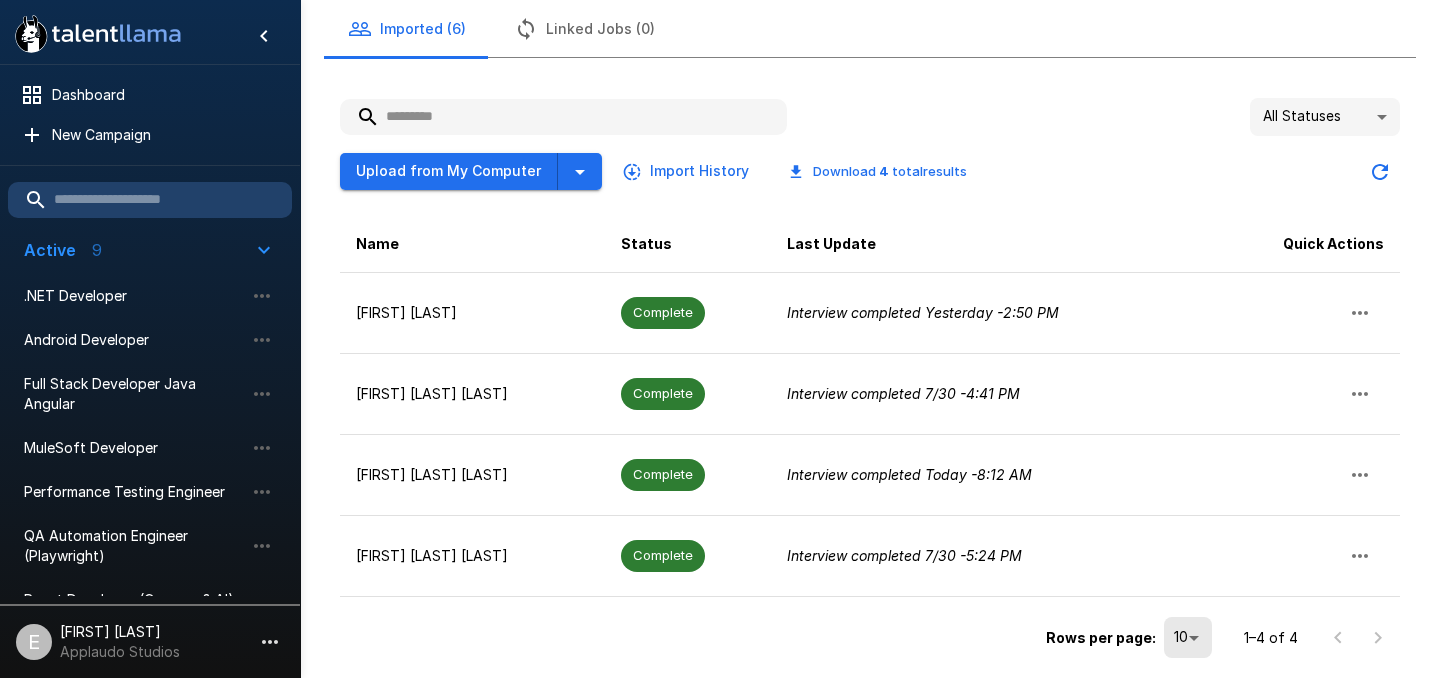 scroll, scrollTop: 0, scrollLeft: 0, axis: both 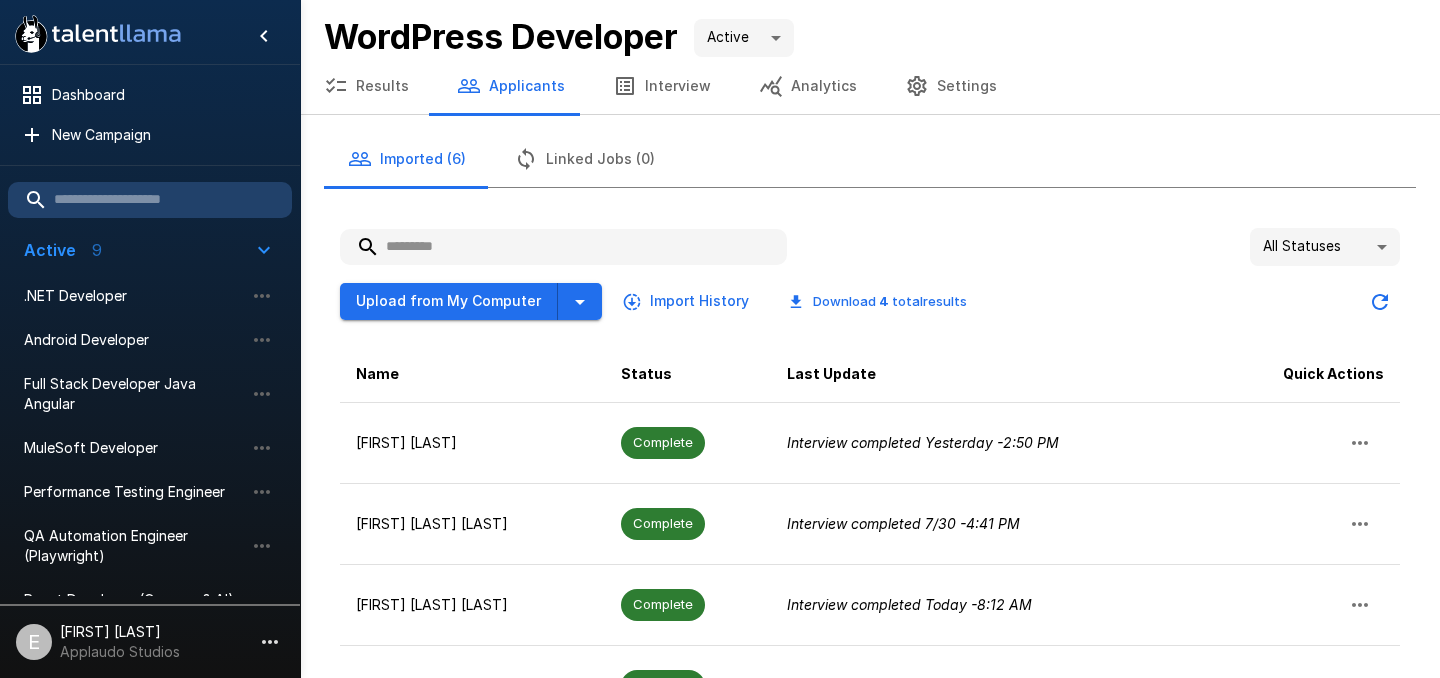 click on "Interview" at bounding box center [662, 86] 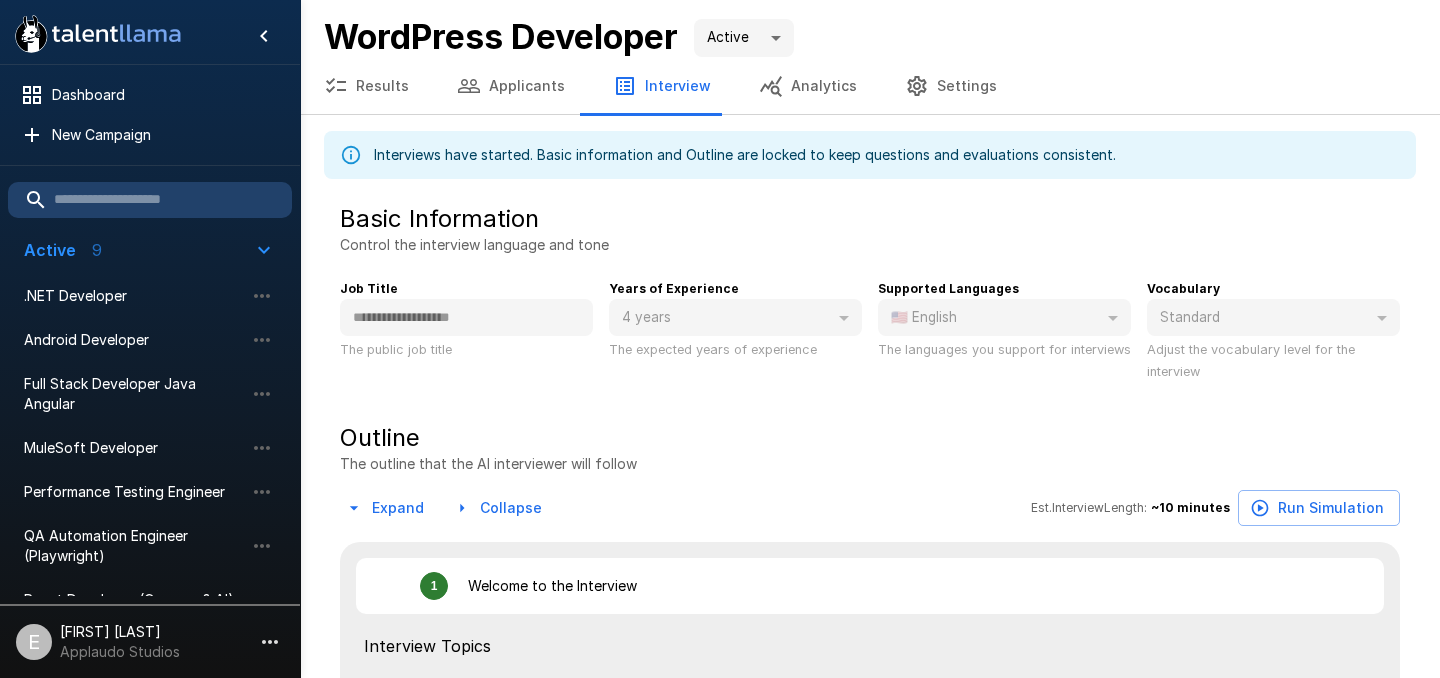 type on "*" 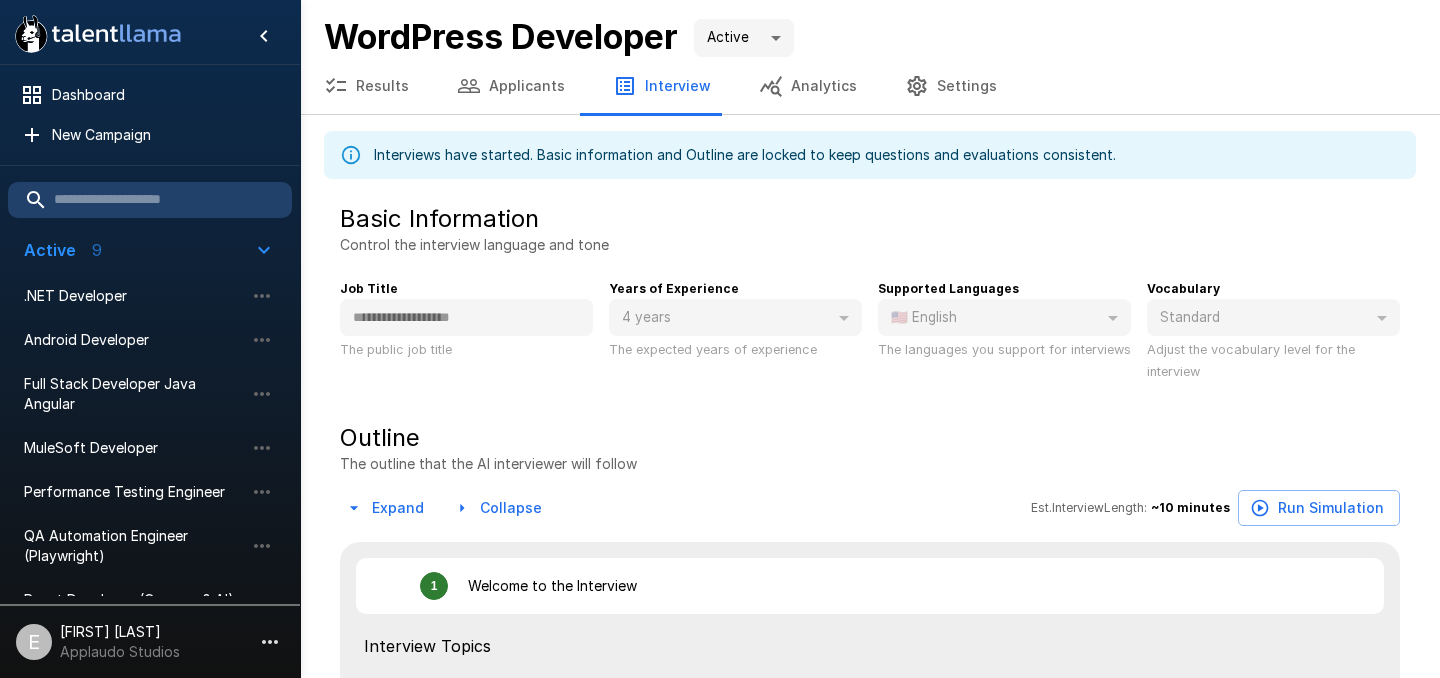 type on "*" 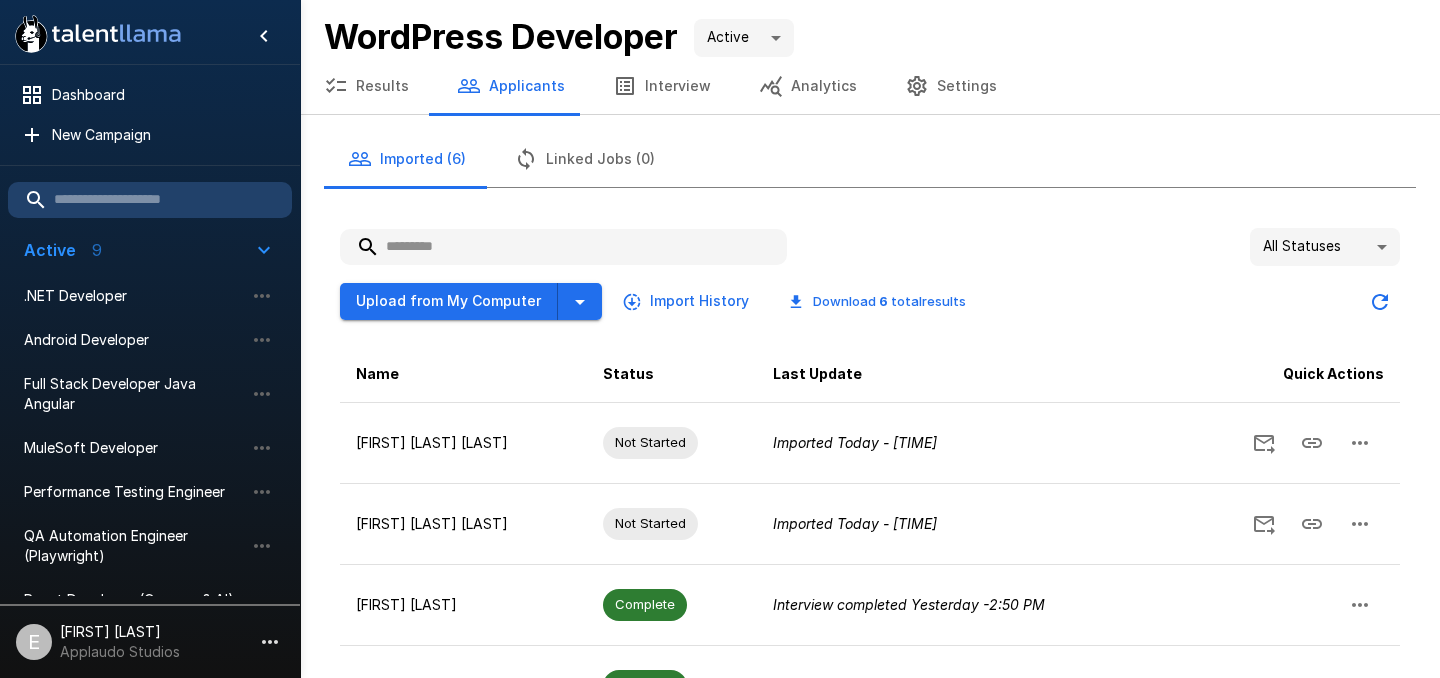 scroll, scrollTop: 72, scrollLeft: 0, axis: vertical 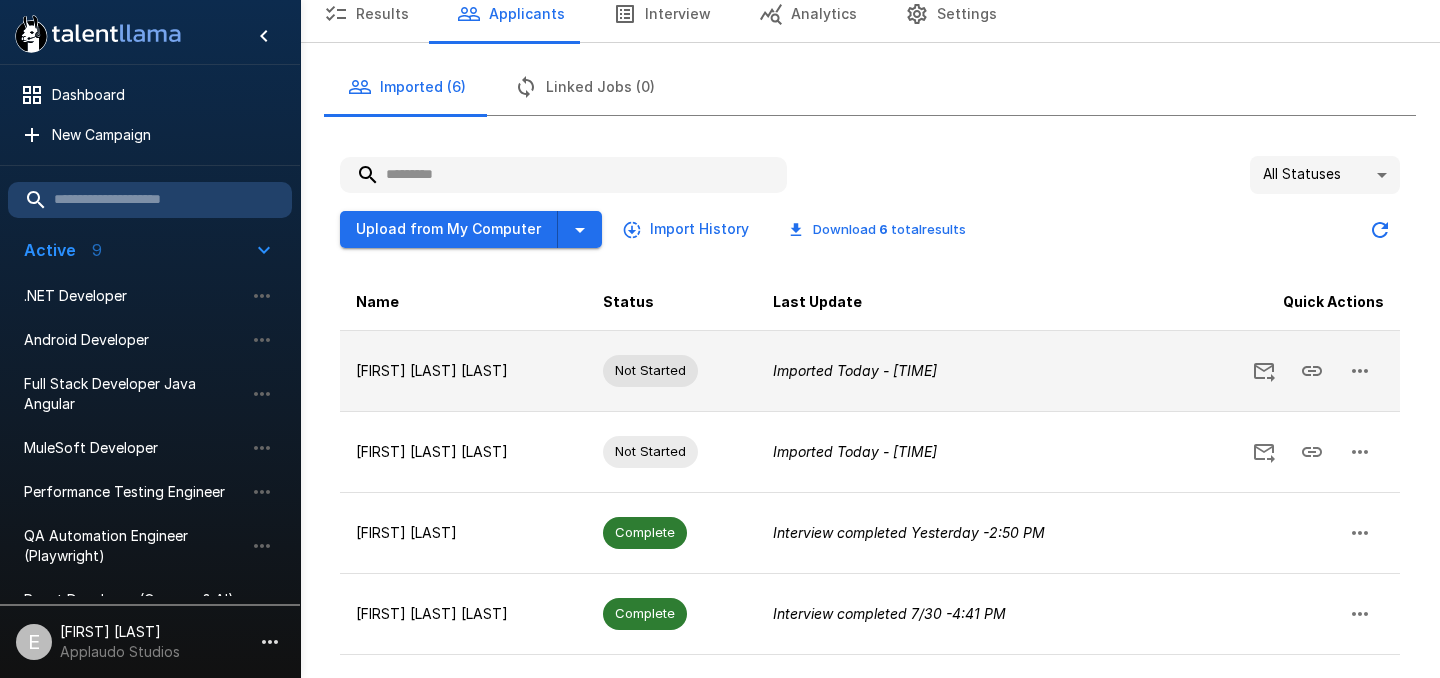 click 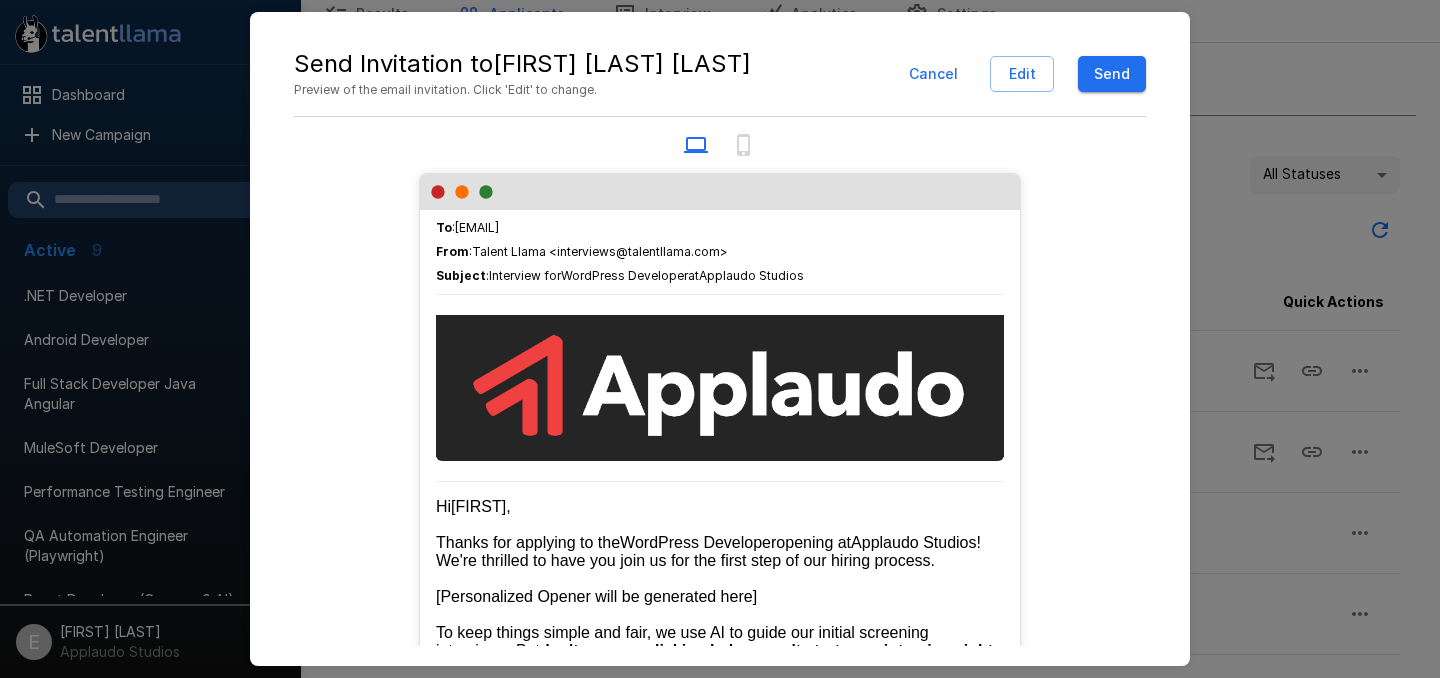 click on "Cancel Edit Send" at bounding box center [1023, 74] 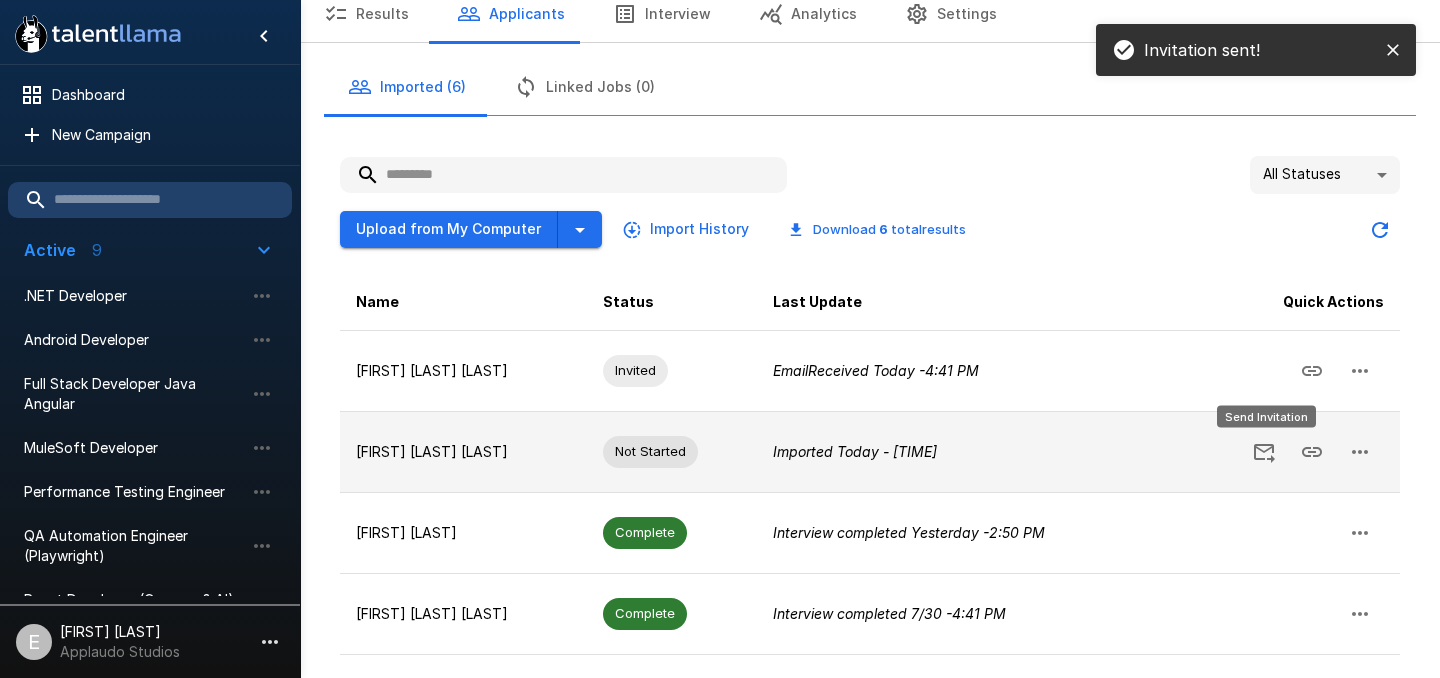 click 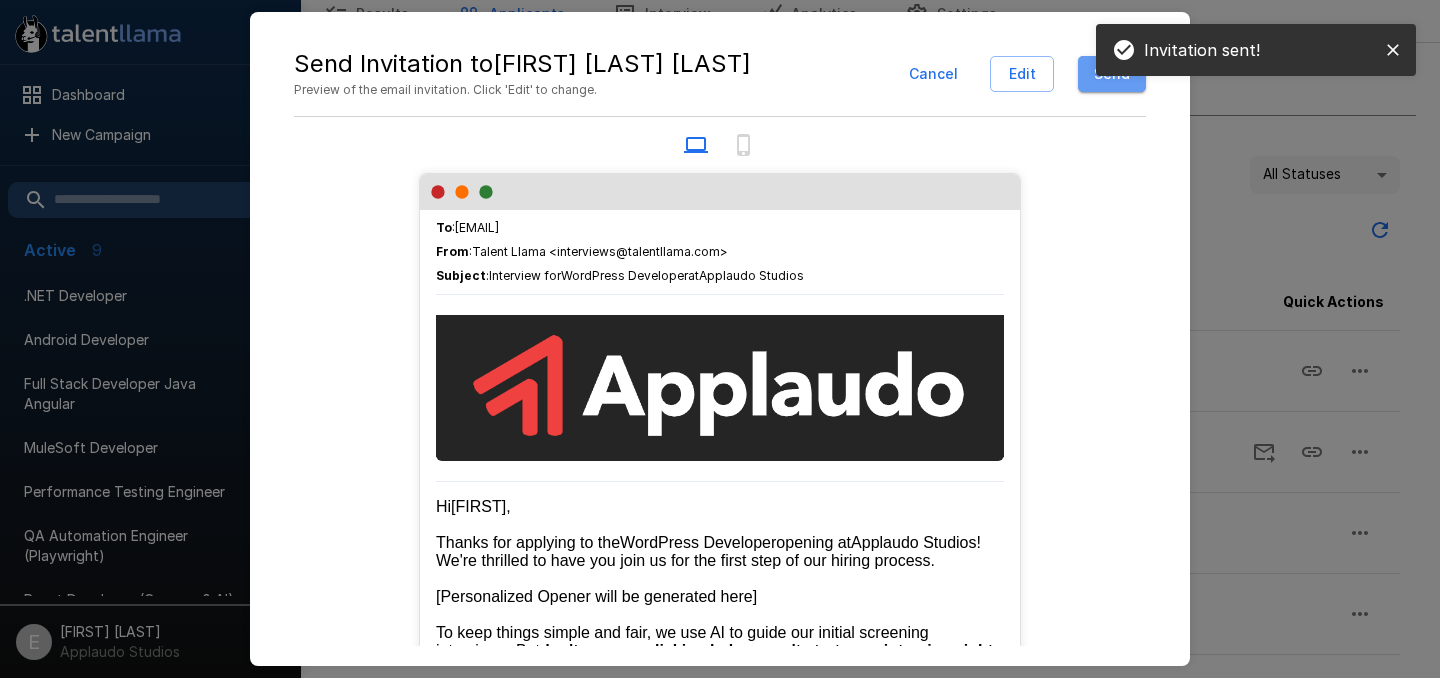 click on "Send" at bounding box center [1112, 74] 